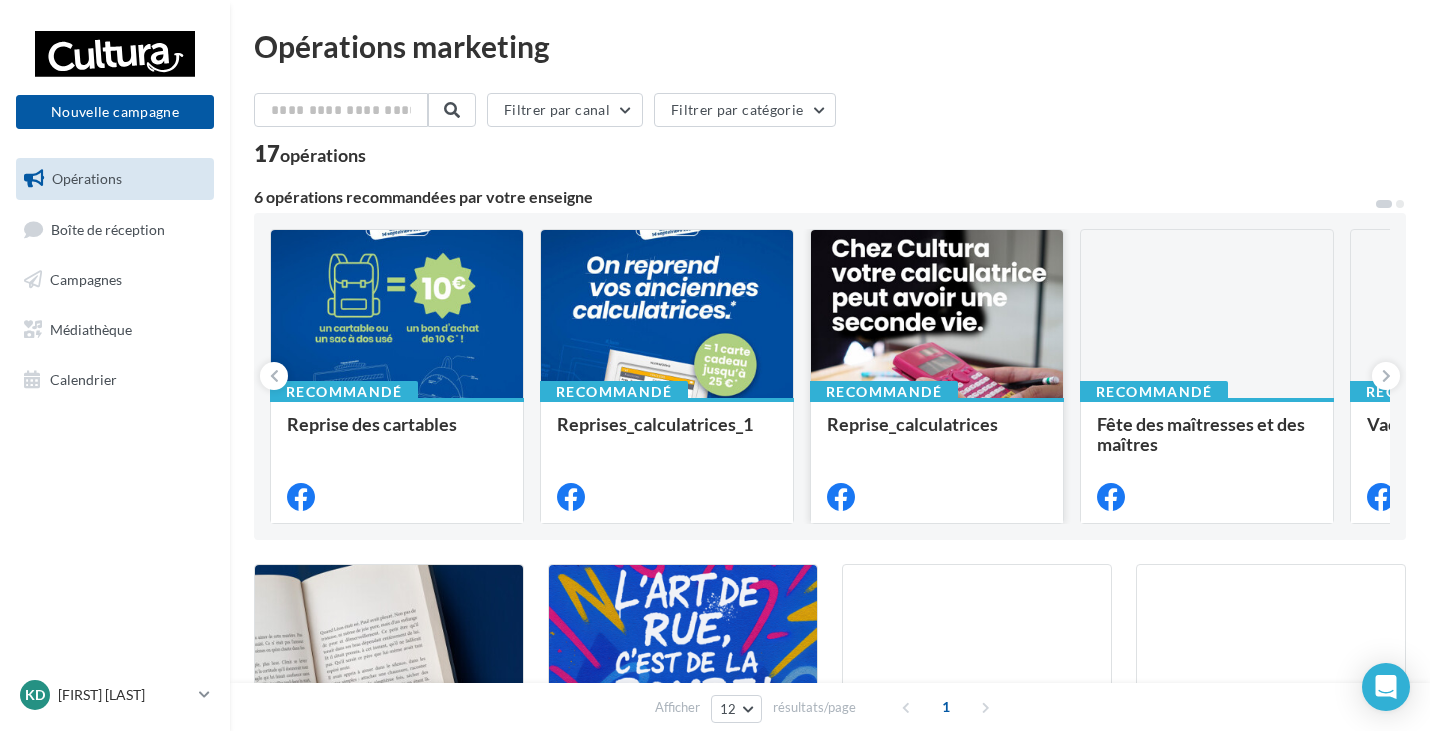 scroll, scrollTop: 0, scrollLeft: 0, axis: both 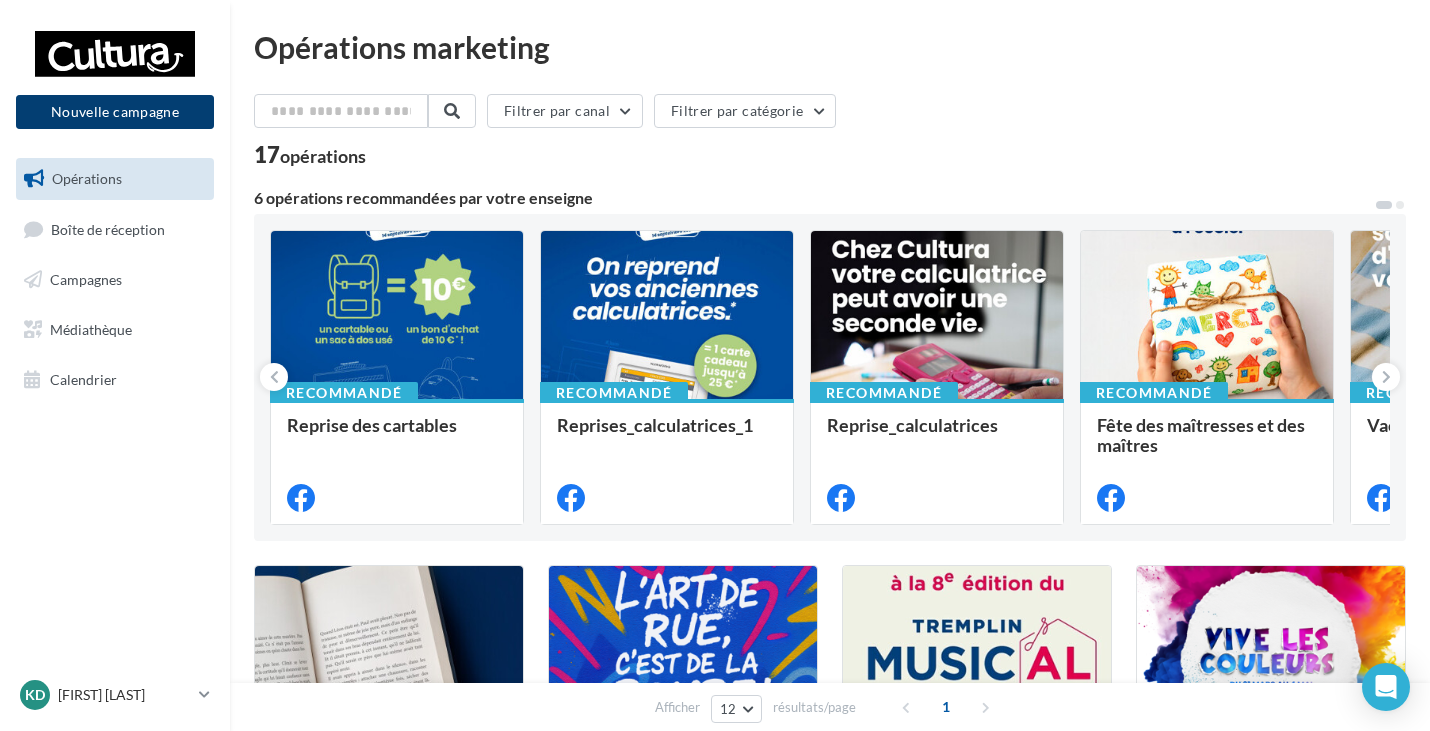 click on "Nouvelle campagne" at bounding box center [115, 112] 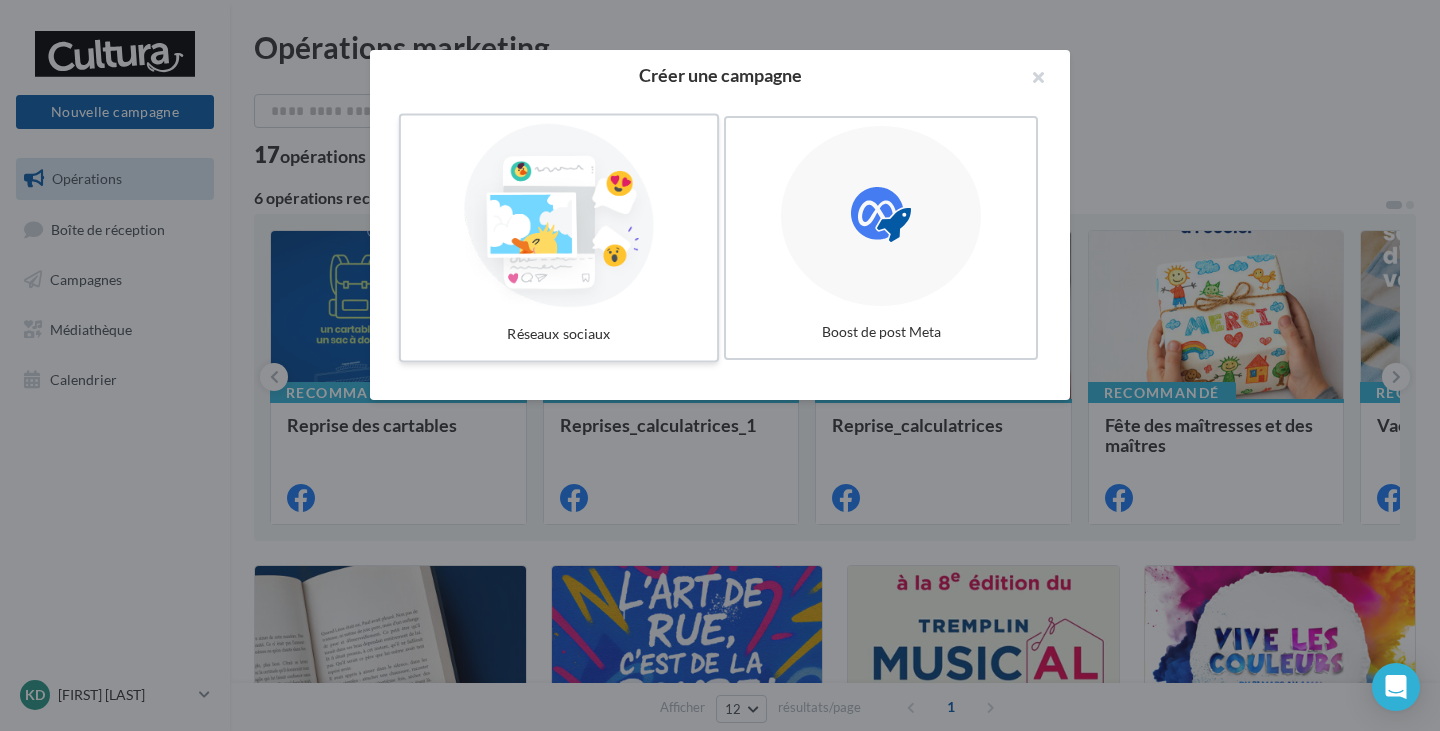 click at bounding box center [559, 216] 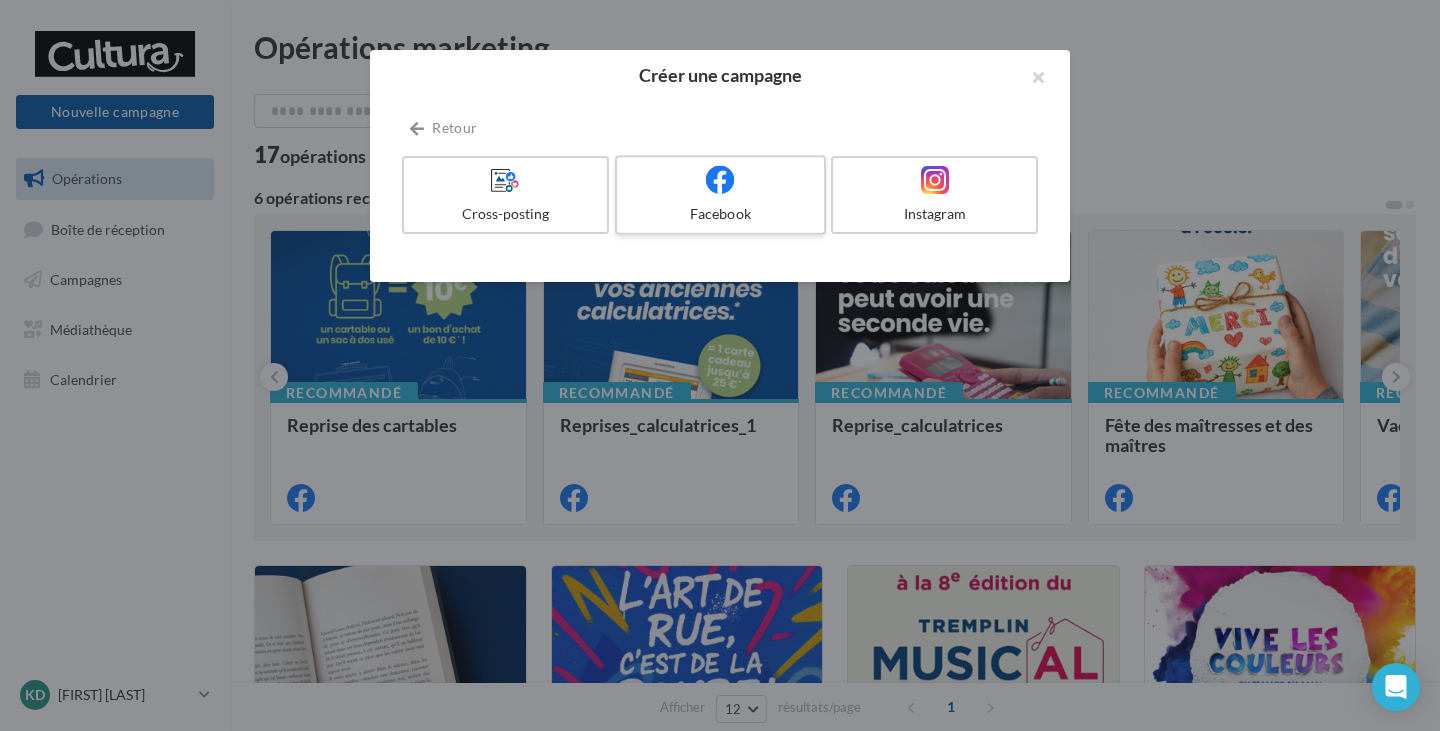 click on "Facebook" at bounding box center [720, 195] 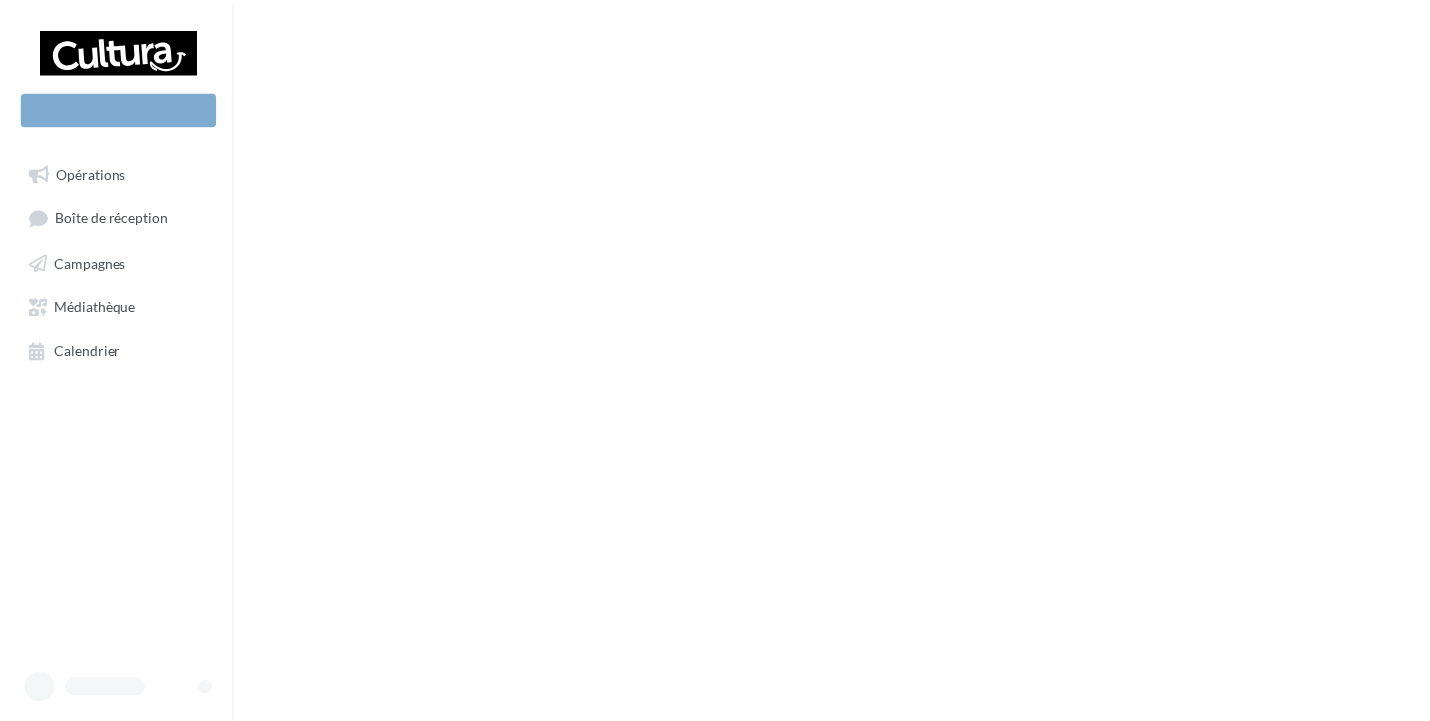 scroll, scrollTop: 0, scrollLeft: 0, axis: both 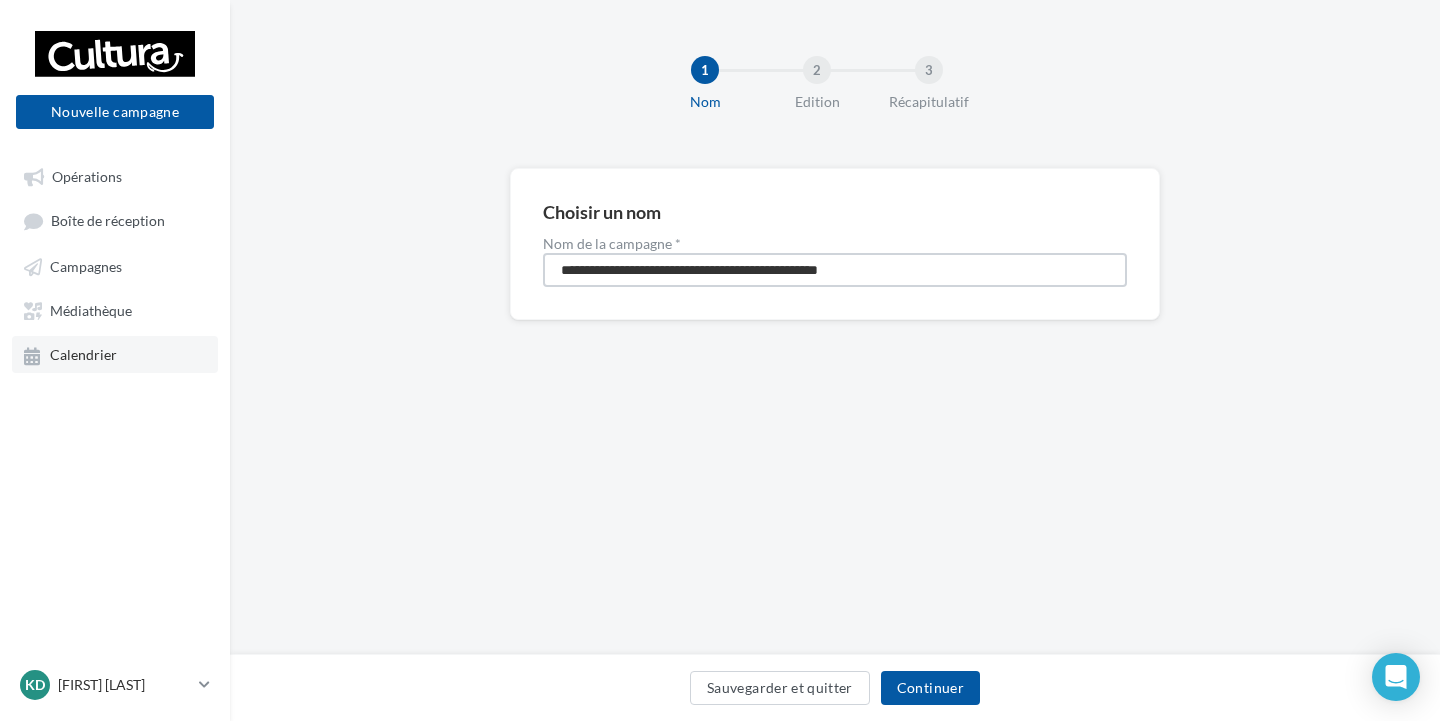 drag, startPoint x: 907, startPoint y: 262, endPoint x: 177, endPoint y: 341, distance: 734.2622 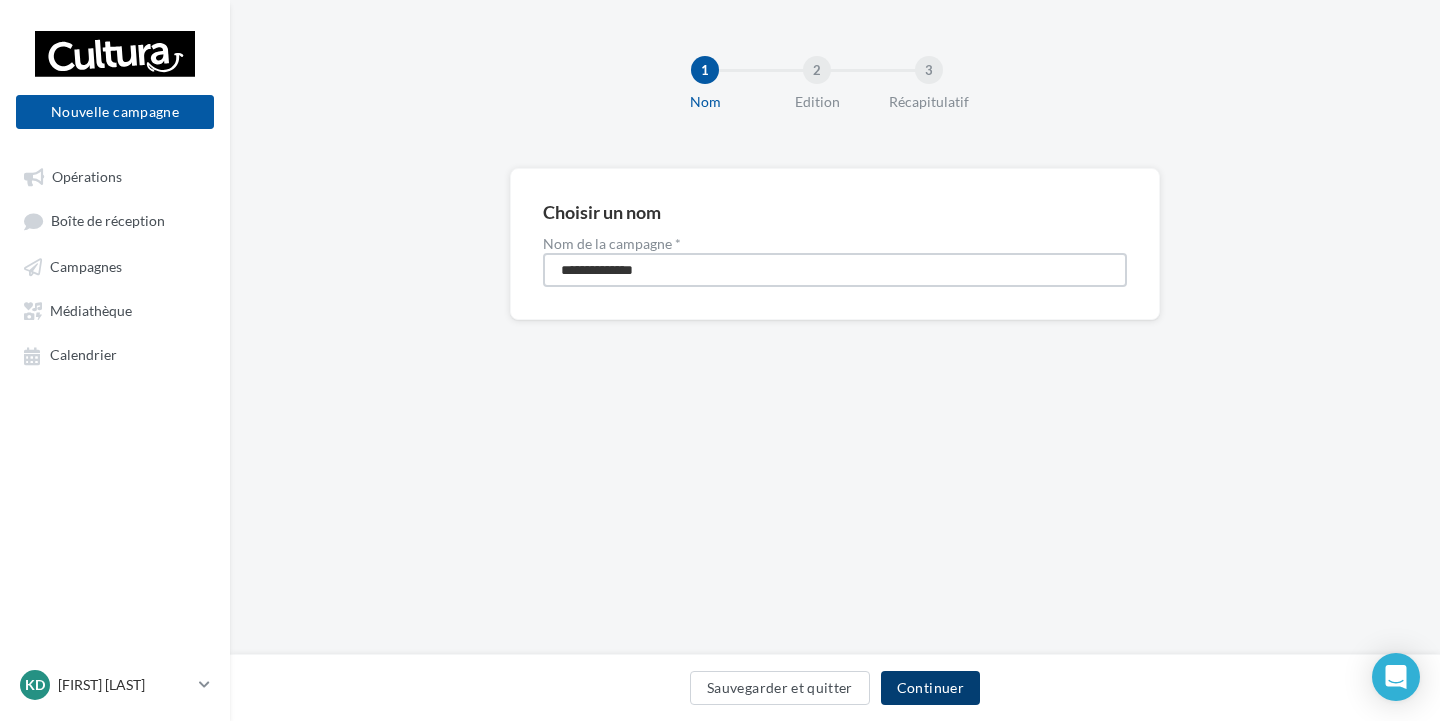 type on "**********" 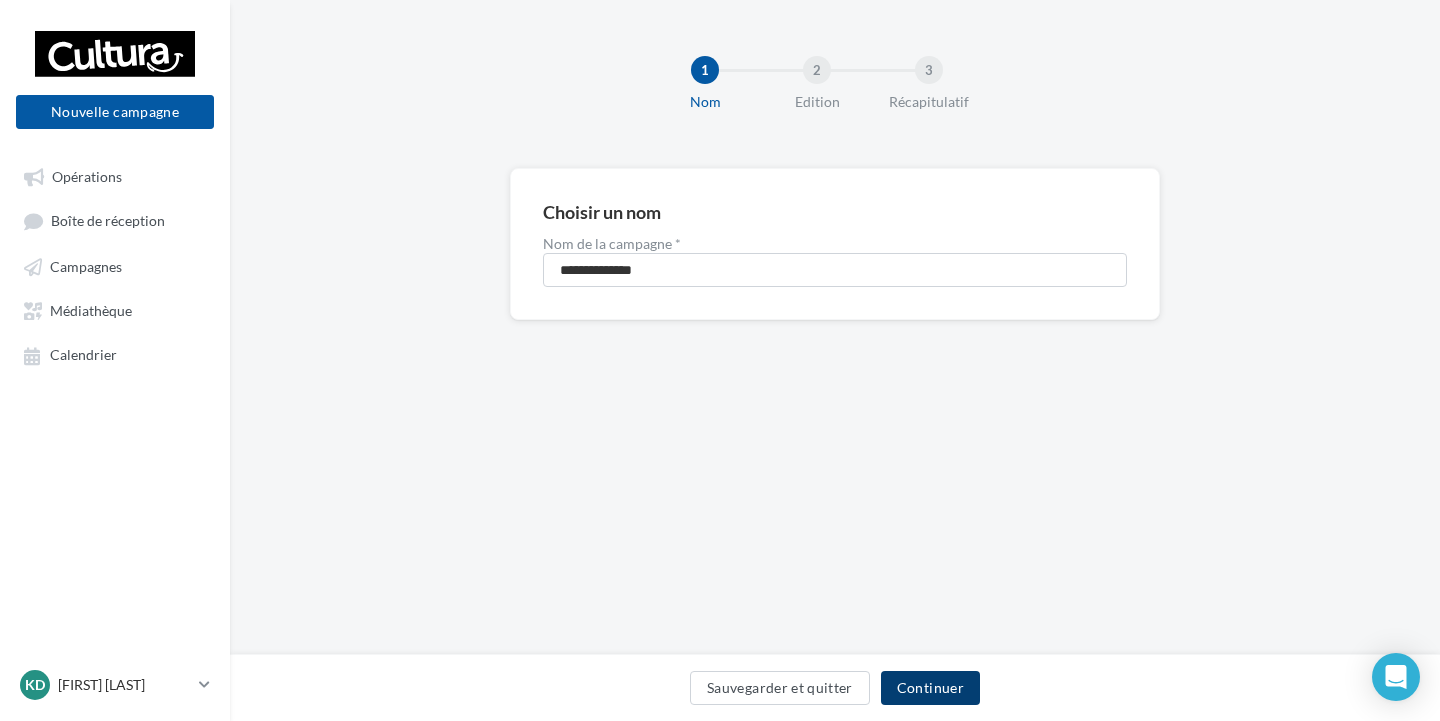 click on "Continuer" at bounding box center [930, 688] 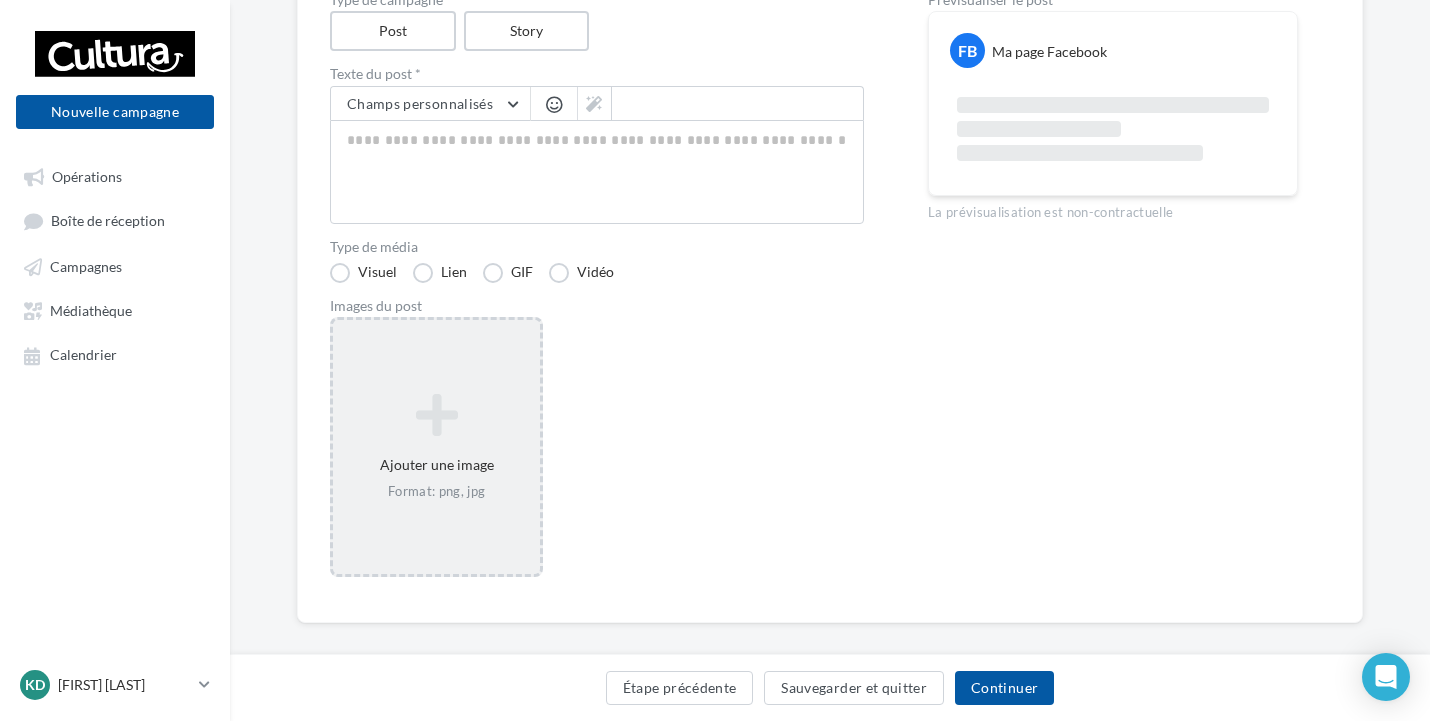 scroll, scrollTop: 262, scrollLeft: 0, axis: vertical 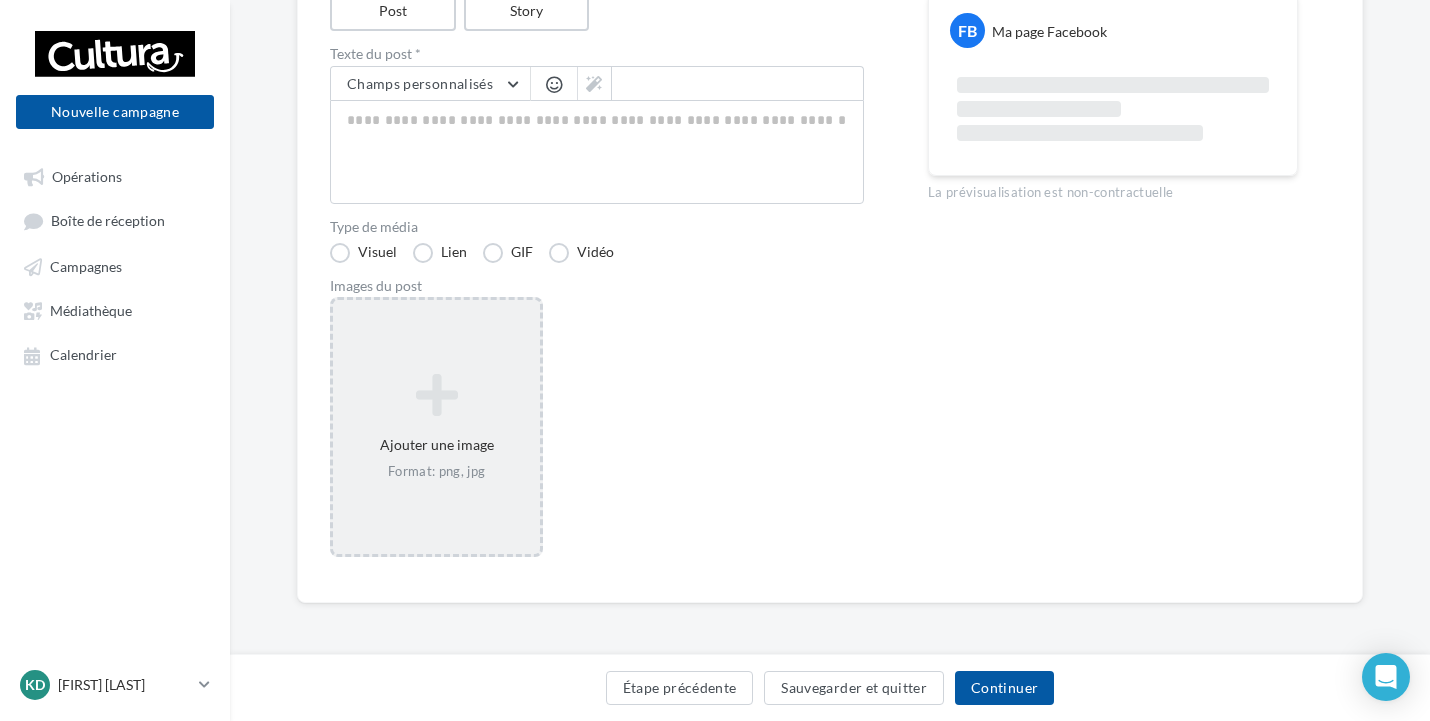click on "Ajouter une image     Format: png, jpg" at bounding box center (436, 427) 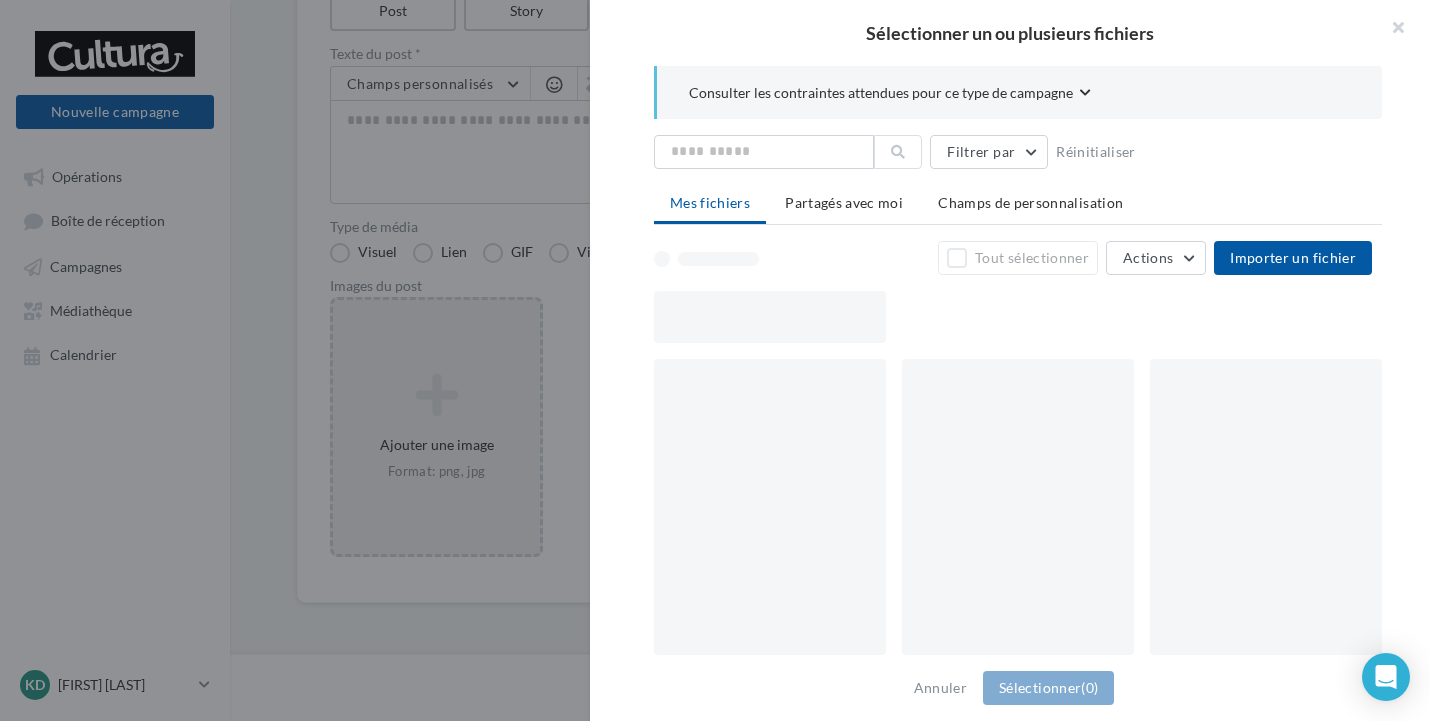 scroll, scrollTop: 252, scrollLeft: 0, axis: vertical 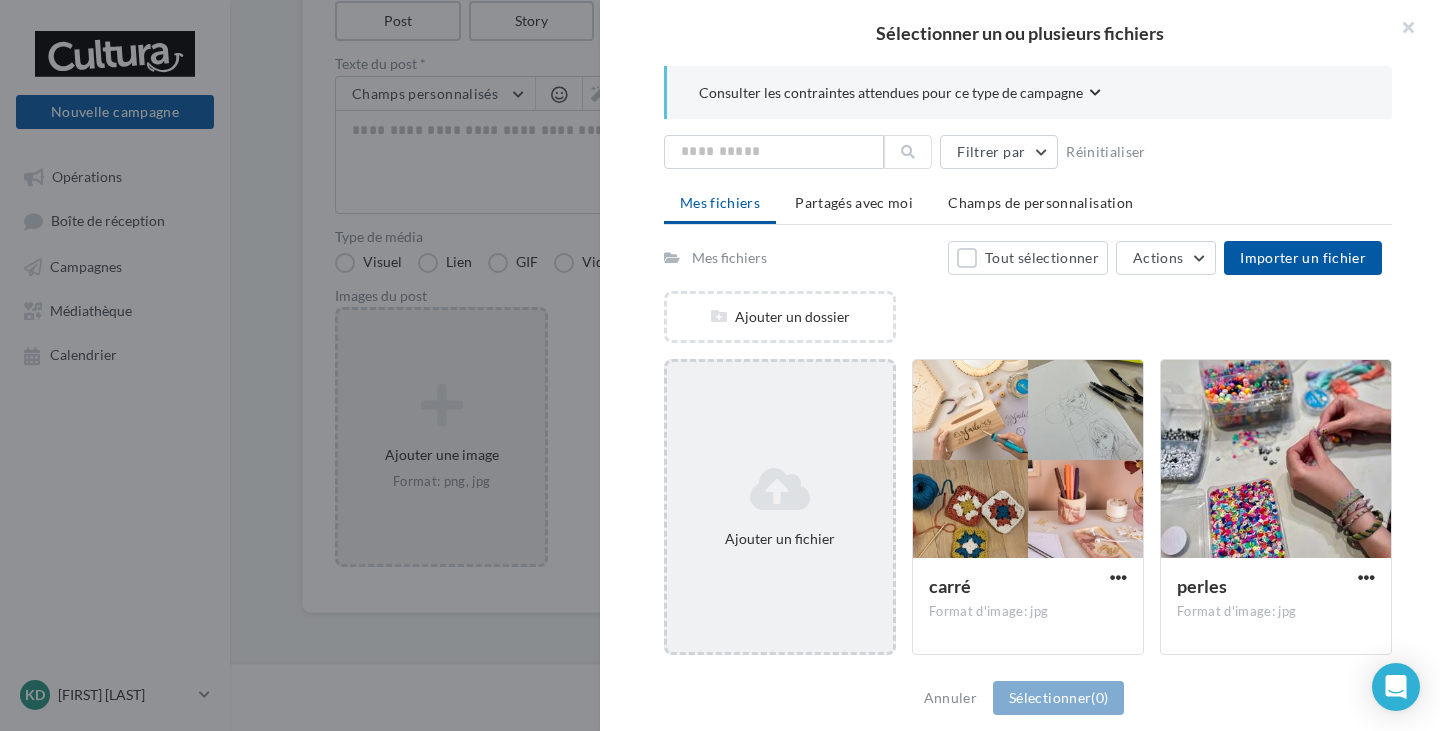 click at bounding box center [780, 489] 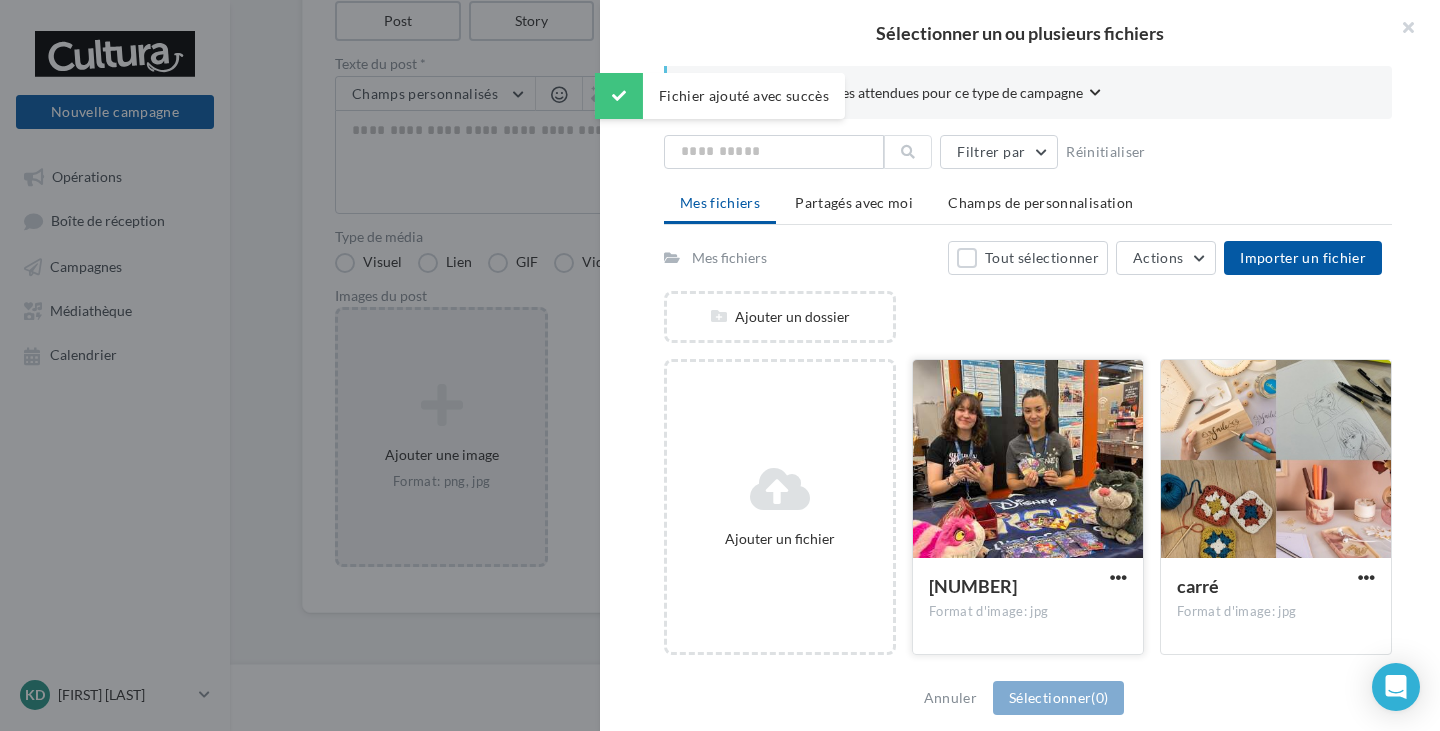 click at bounding box center (1028, 460) 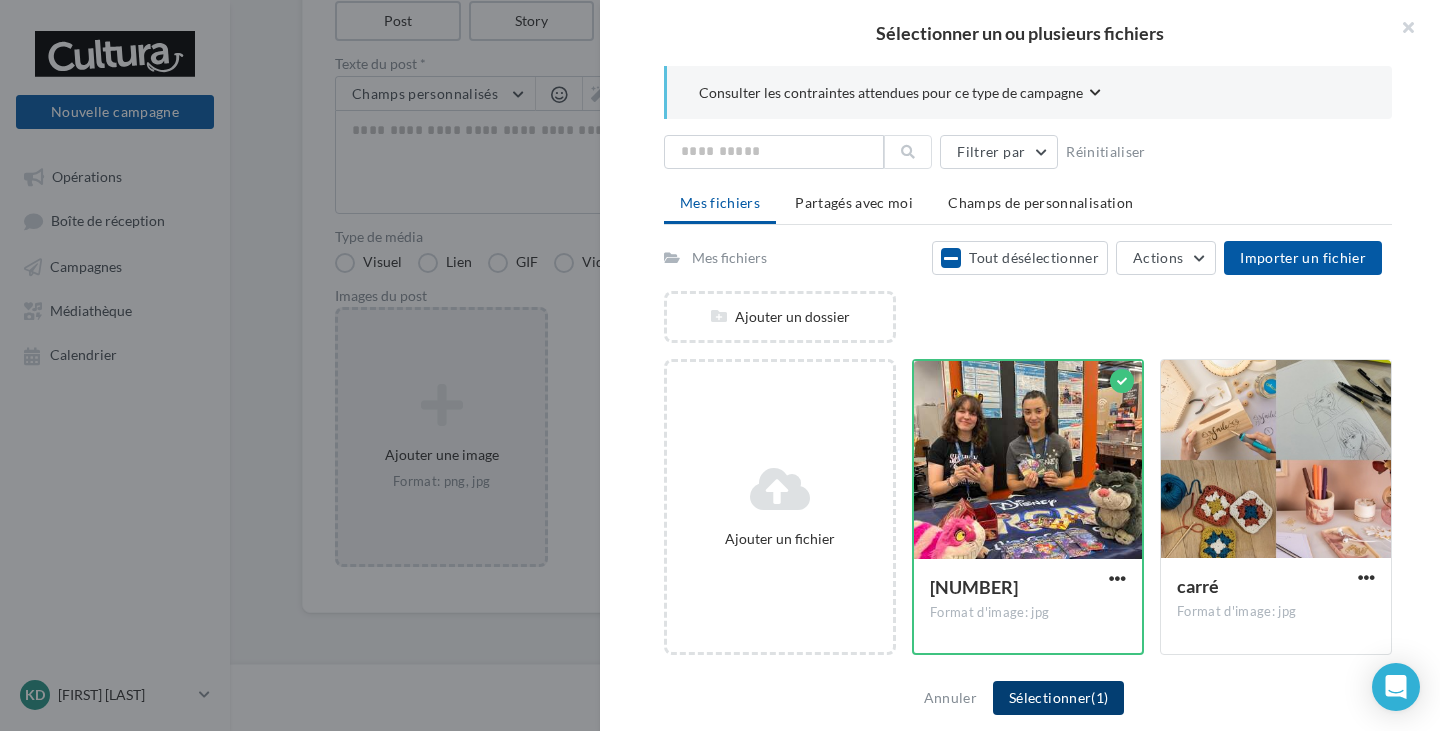 click on "Sélectionner   (1)" at bounding box center [1058, 698] 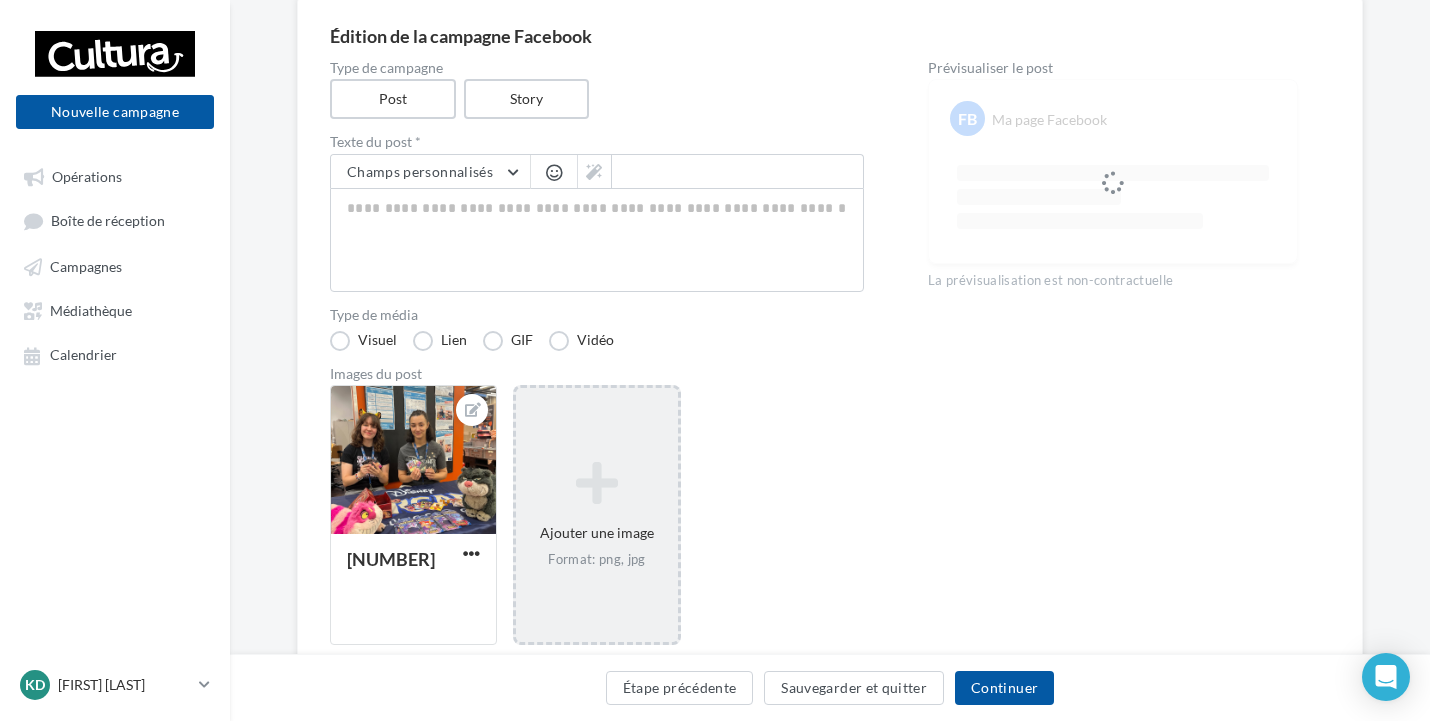 scroll, scrollTop: 52, scrollLeft: 0, axis: vertical 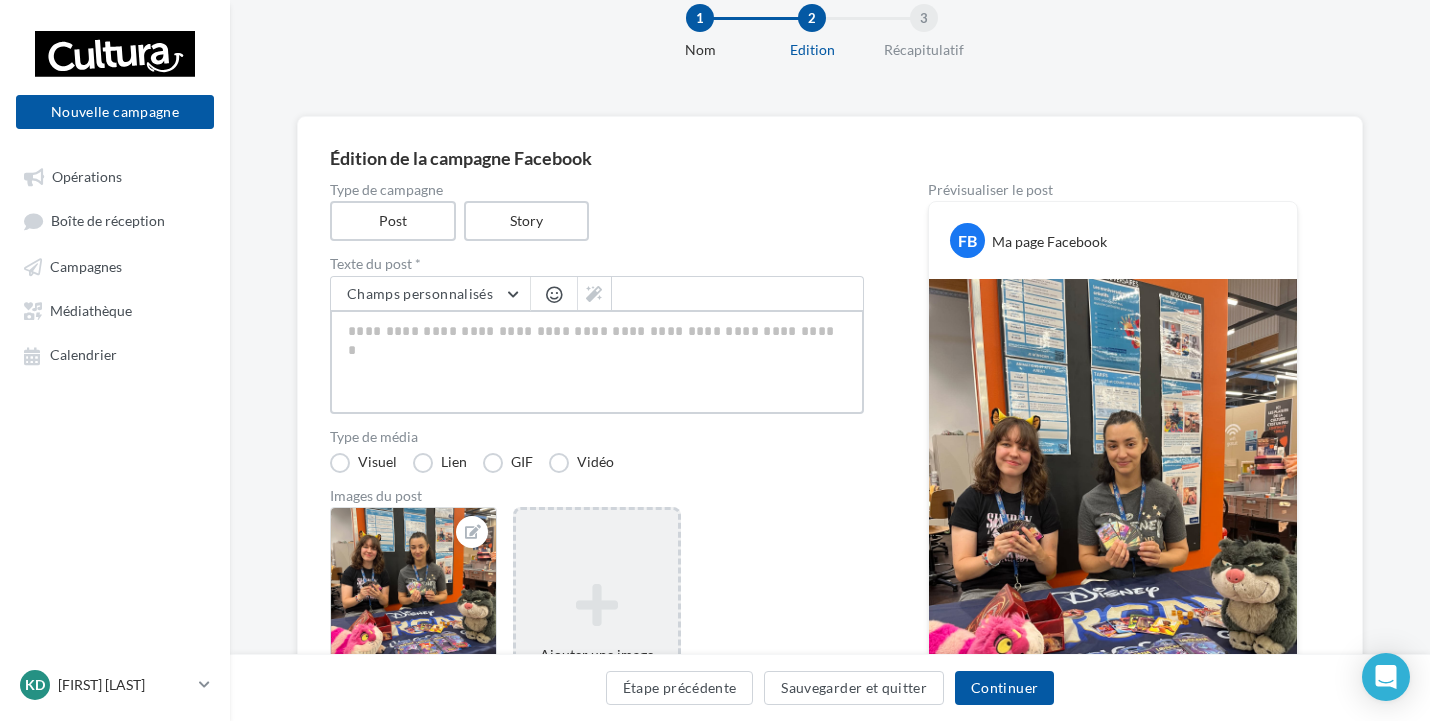 click at bounding box center (597, 362) 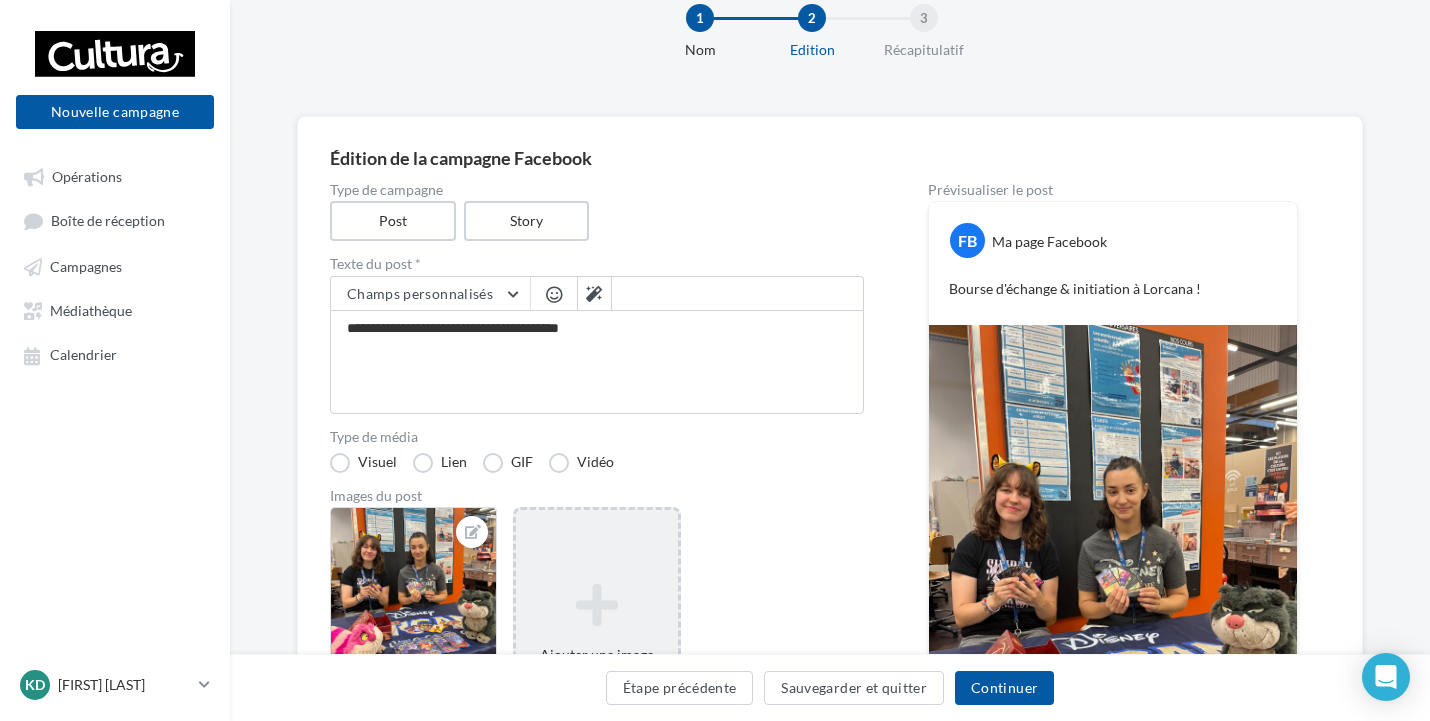 click at bounding box center [554, 294] 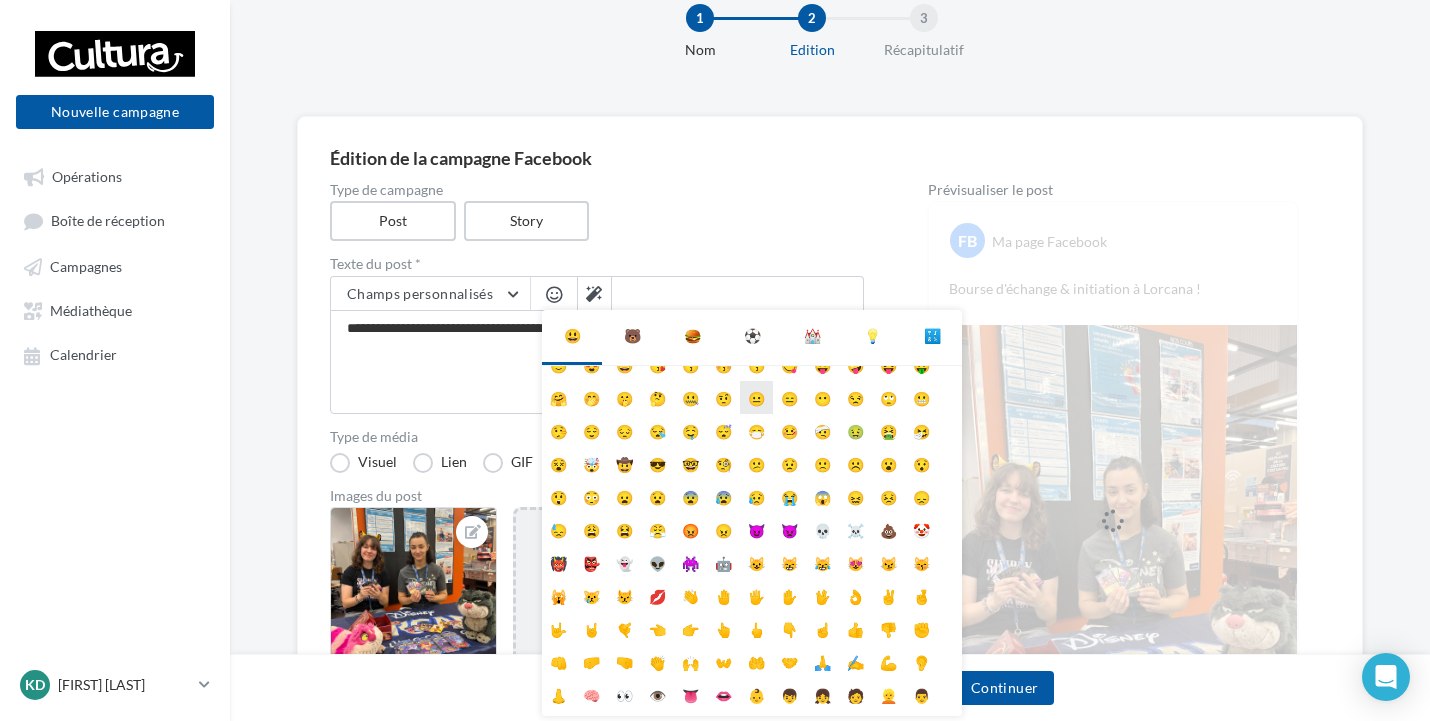 scroll, scrollTop: 79, scrollLeft: 0, axis: vertical 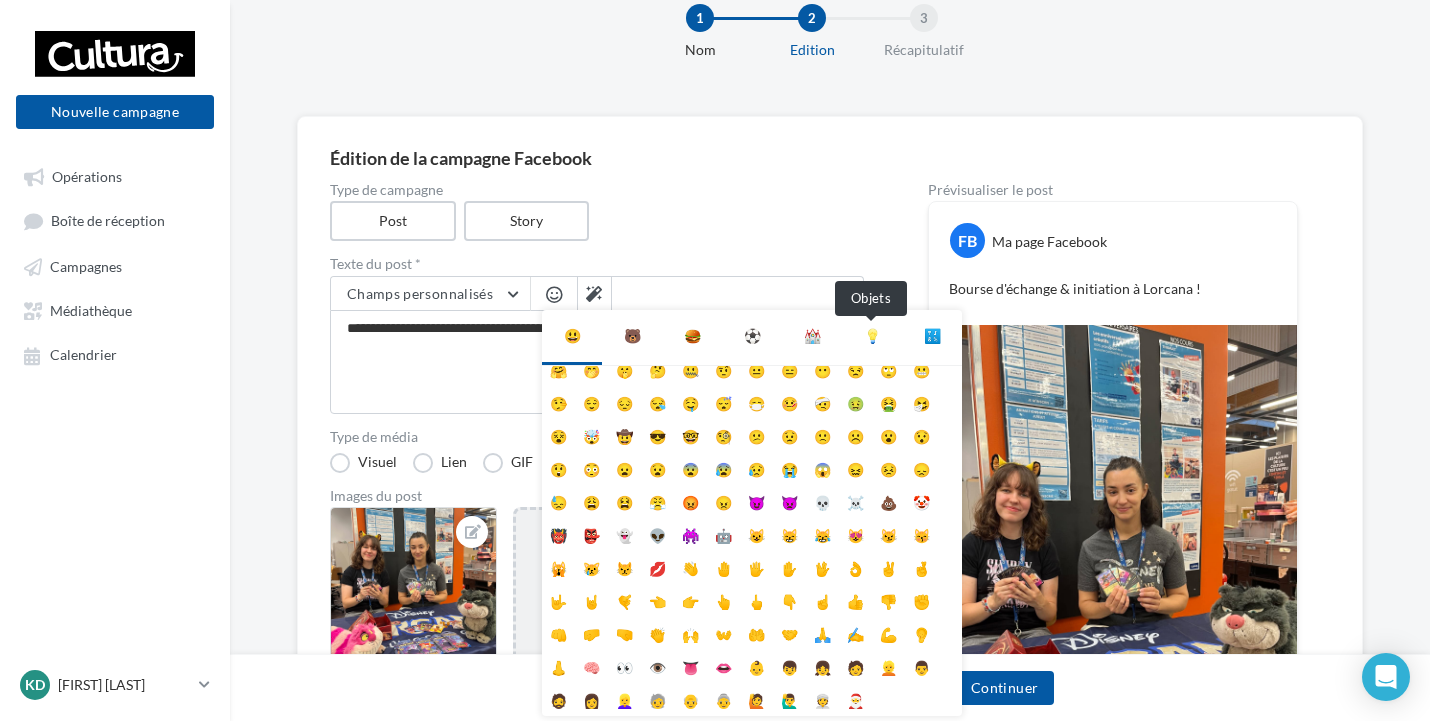 click on "💡" at bounding box center (872, 336) 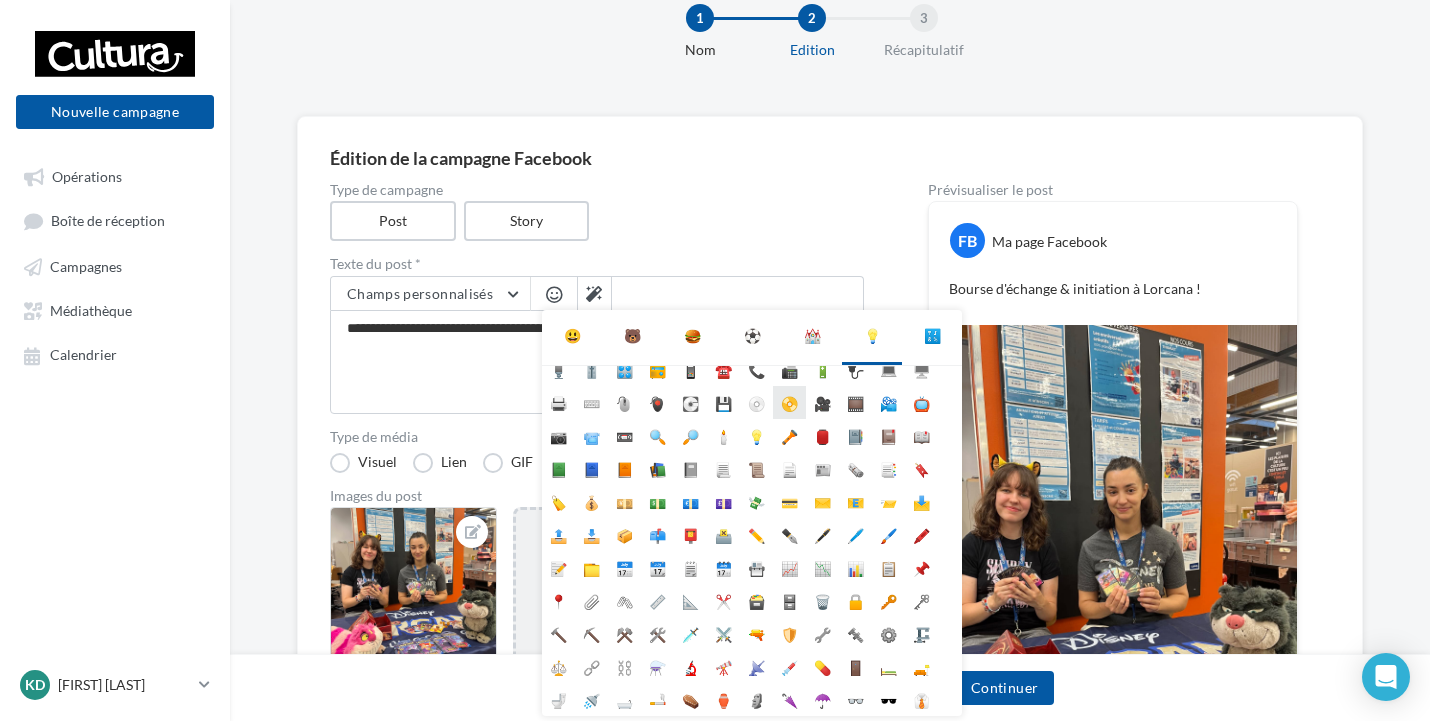 scroll, scrollTop: 178, scrollLeft: 0, axis: vertical 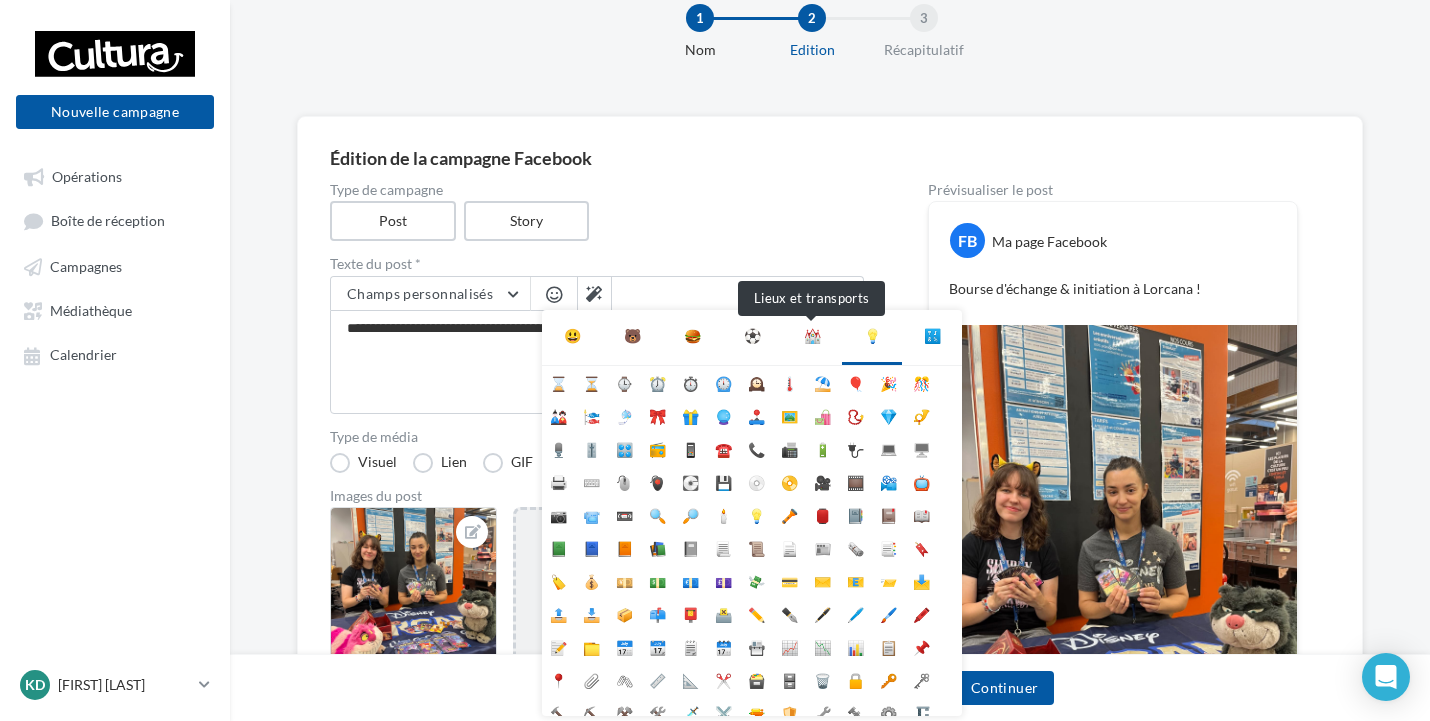 click on "⛪" at bounding box center [812, 336] 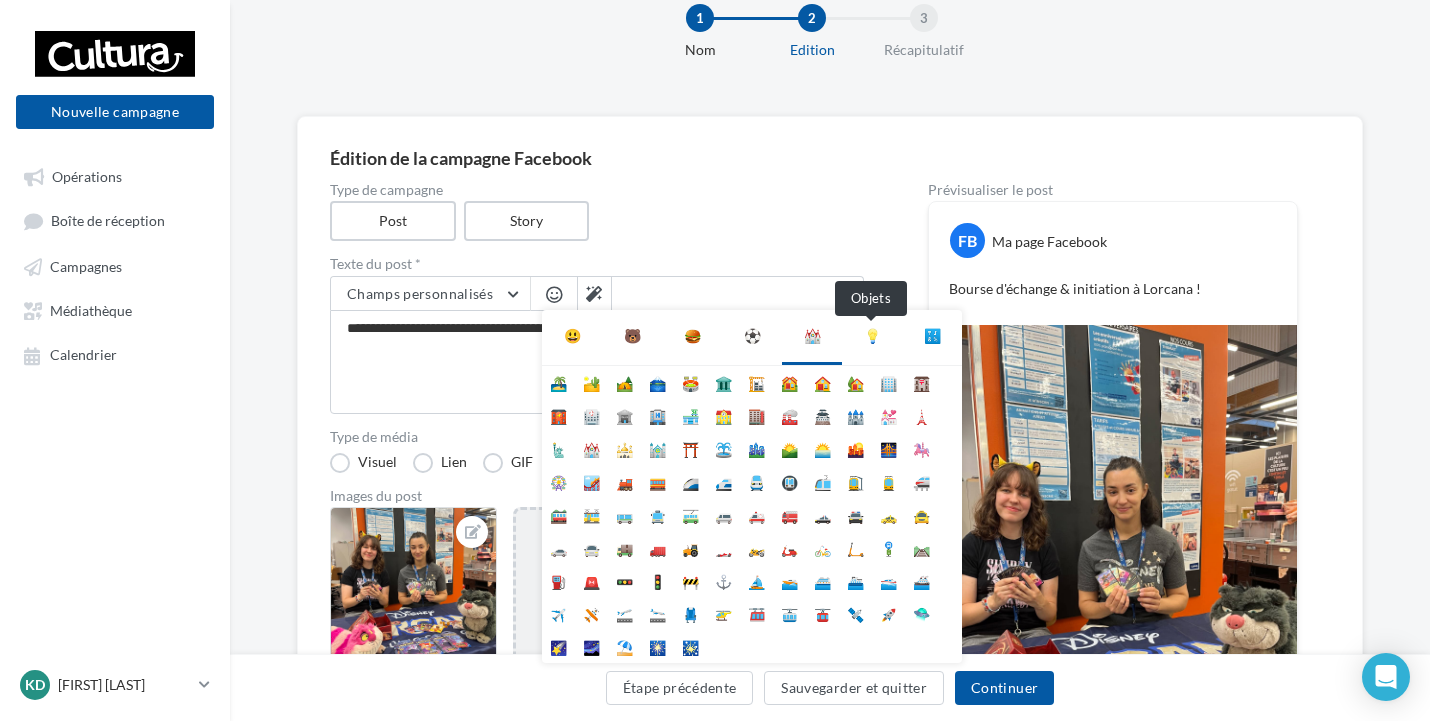 click on "💡" at bounding box center (872, 336) 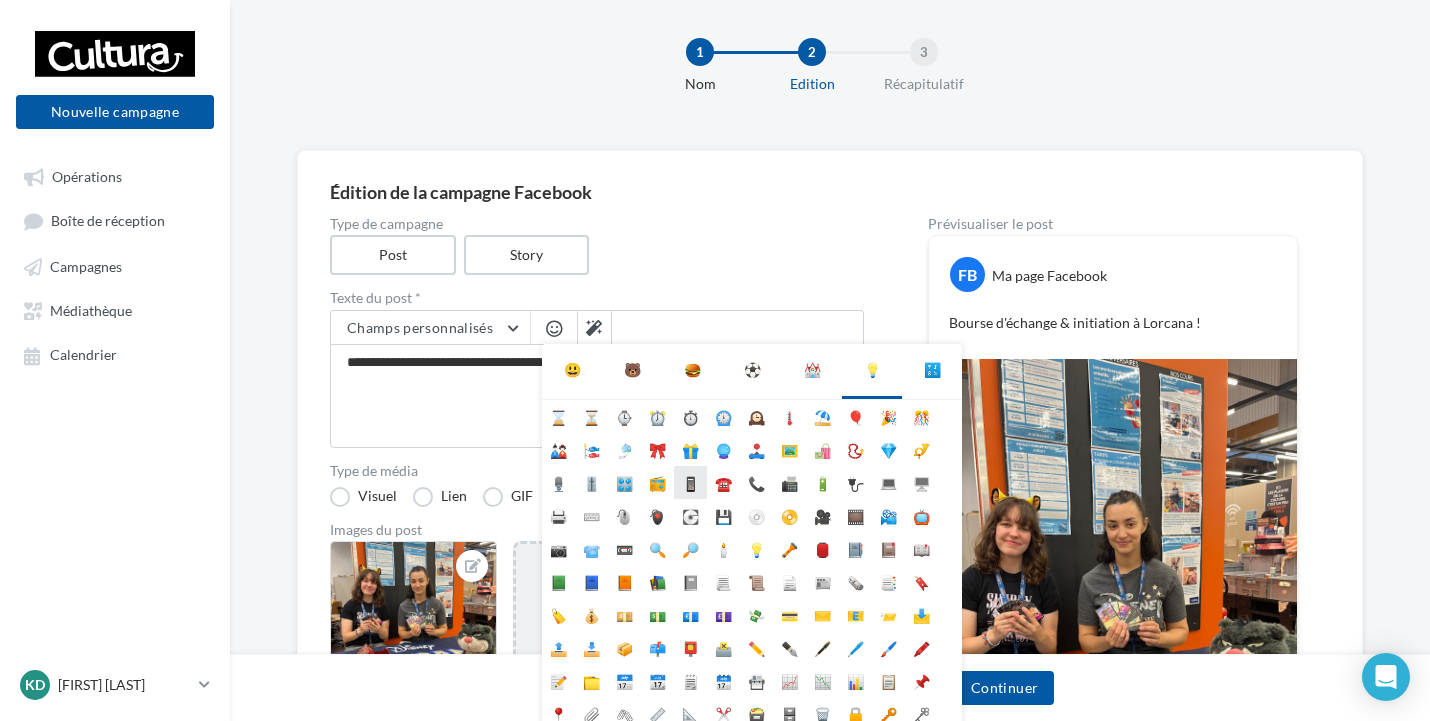 scroll, scrollTop: 0, scrollLeft: 0, axis: both 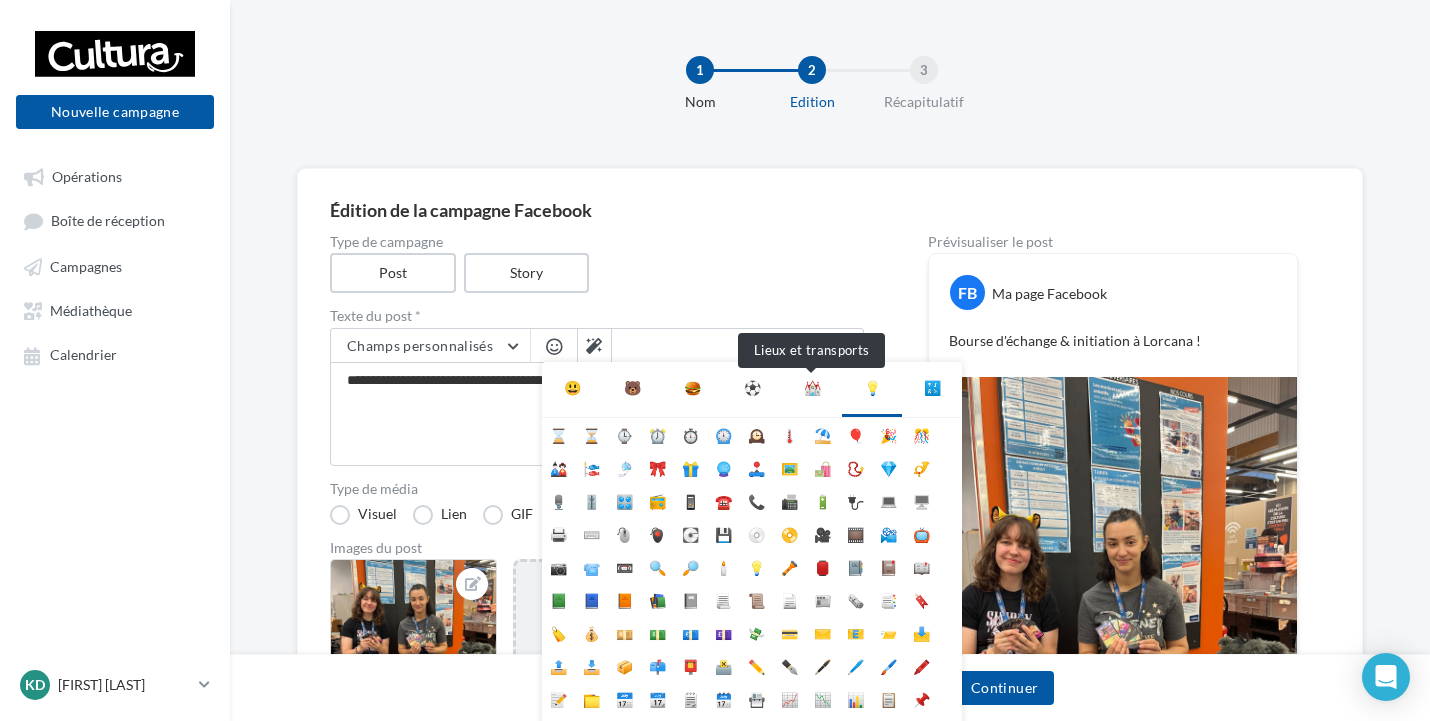 click on "⛪" at bounding box center [812, 388] 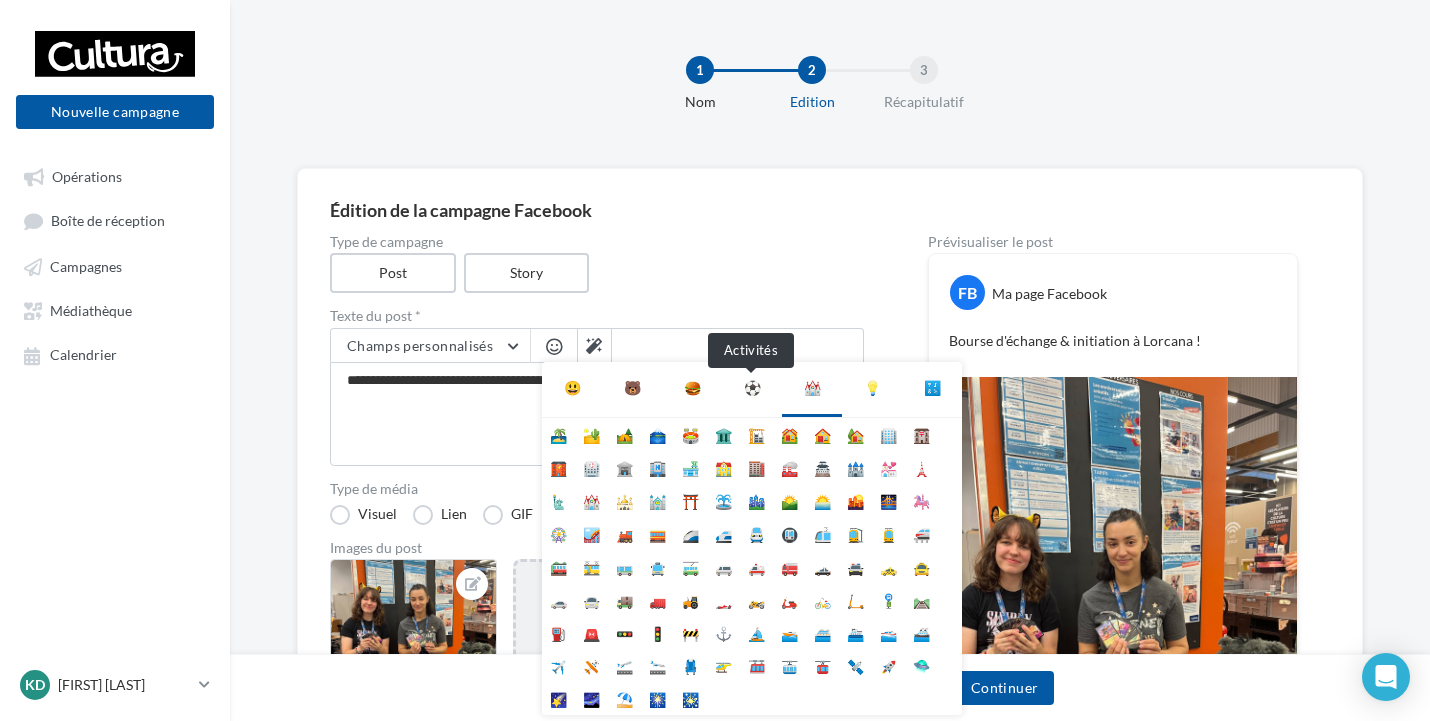 click on "⚽" at bounding box center [752, 388] 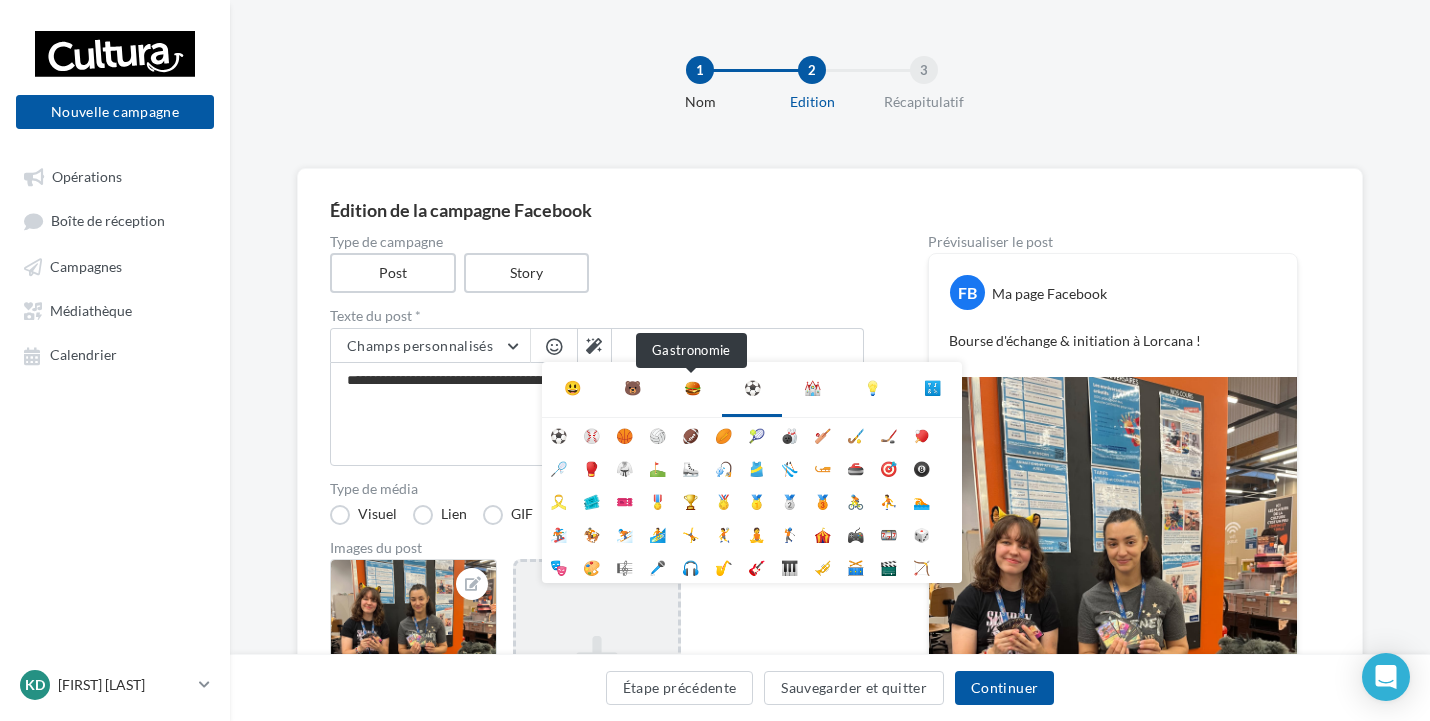 click on "🍔" at bounding box center (692, 388) 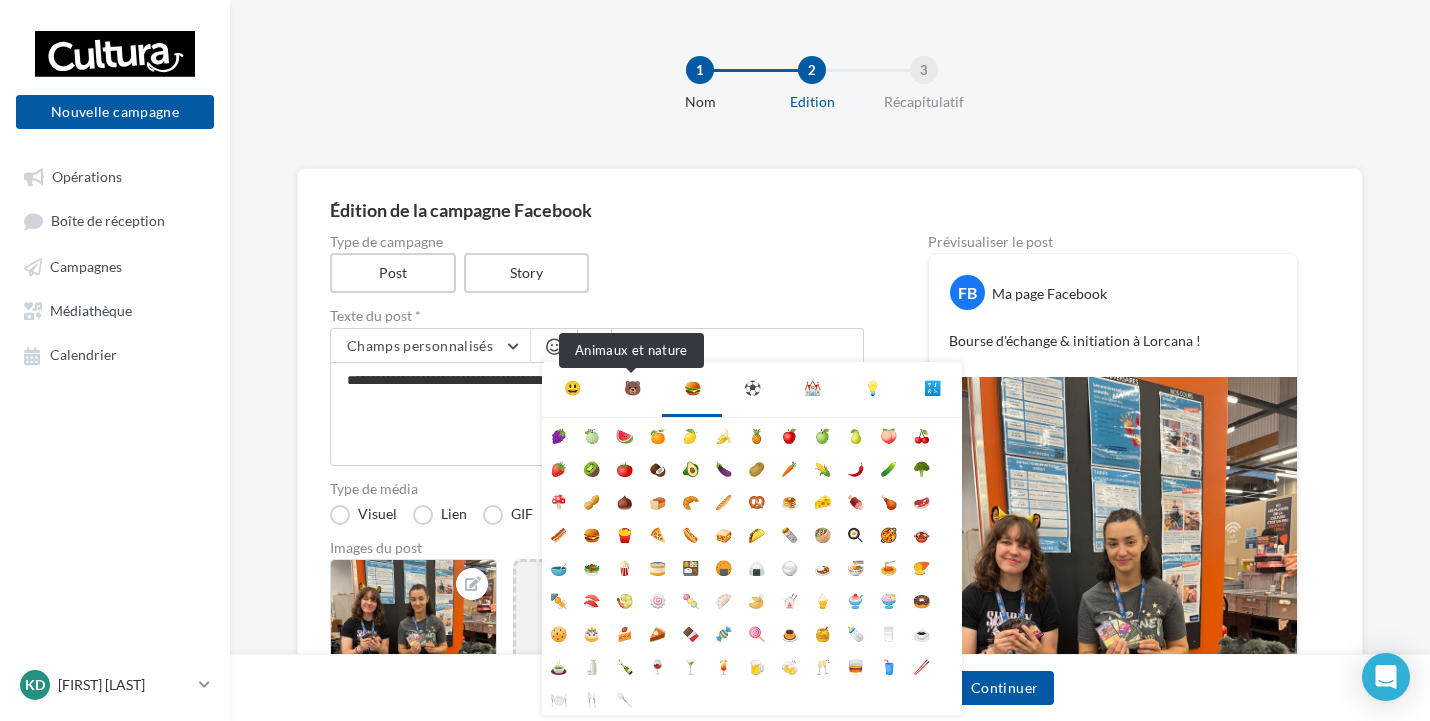 click on "🐻" at bounding box center (632, 388) 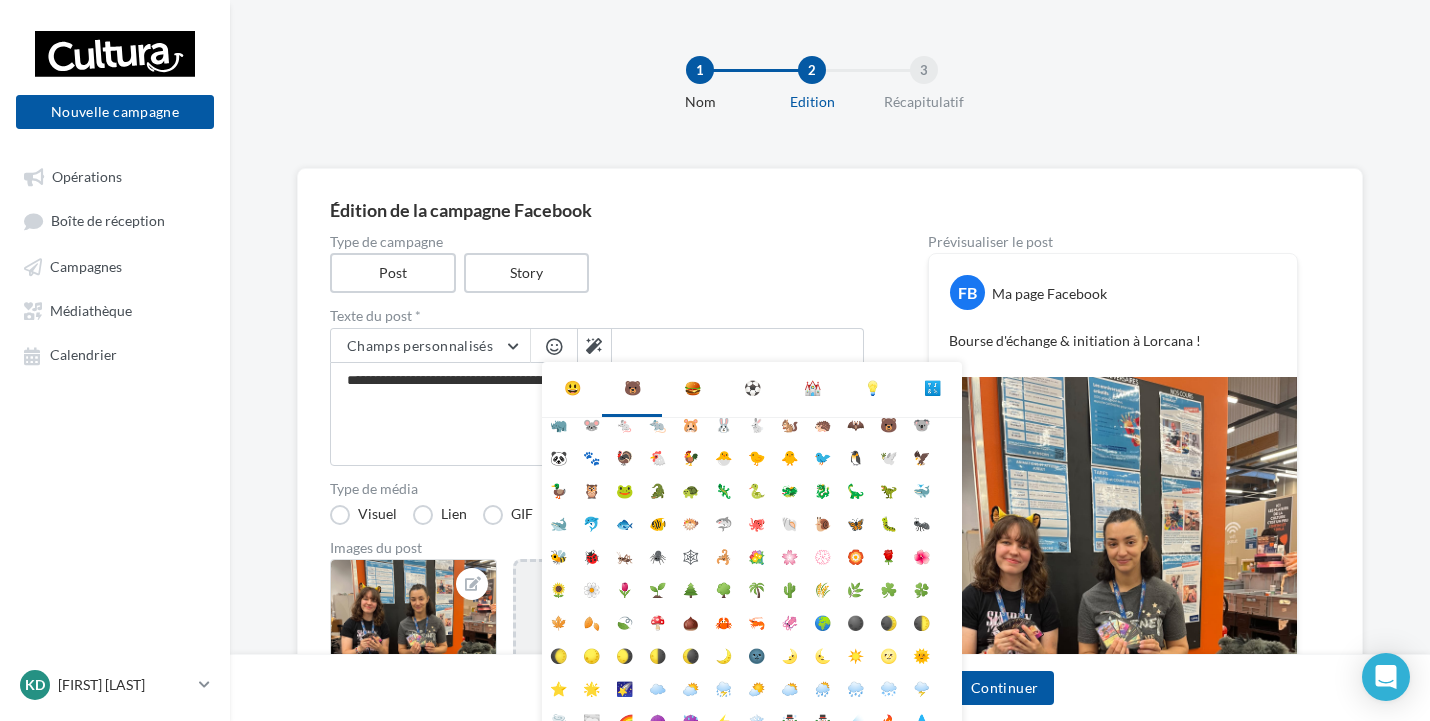 scroll, scrollTop: 112, scrollLeft: 0, axis: vertical 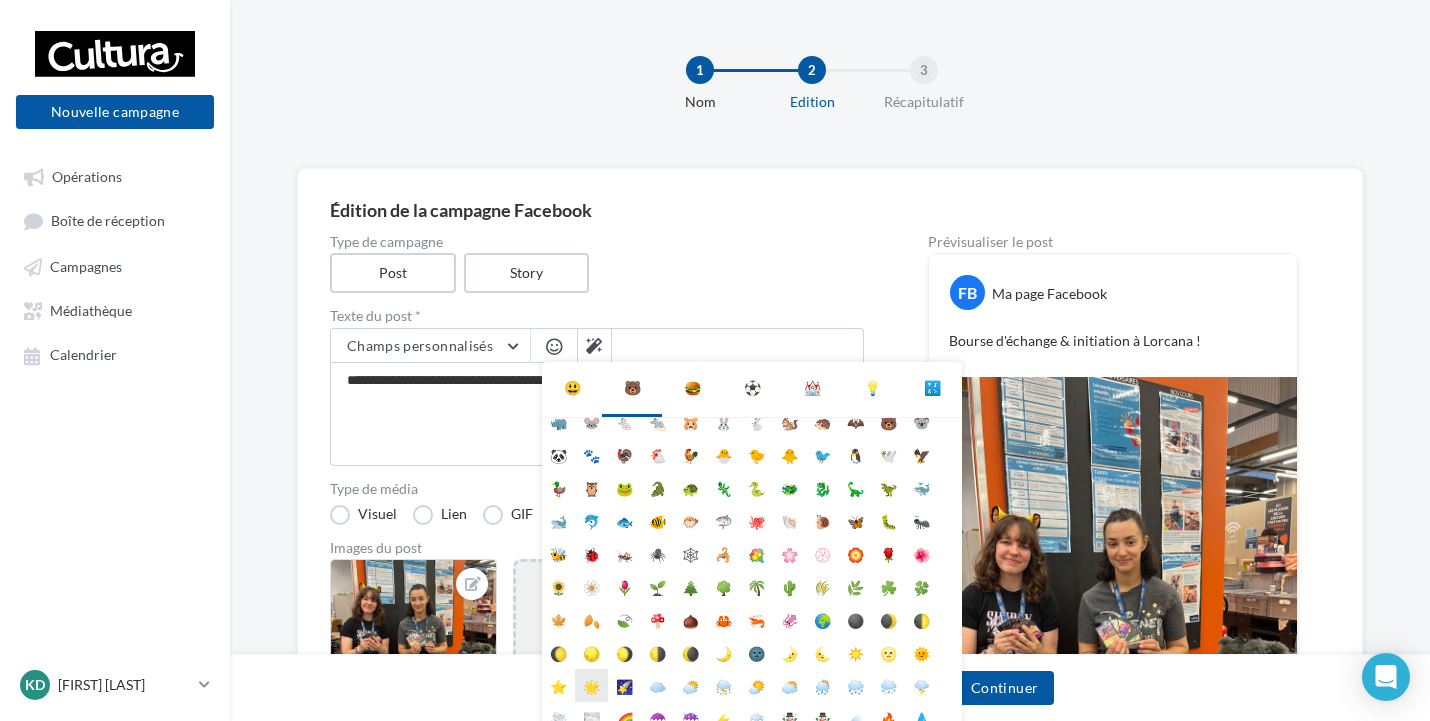 click on "🌟" at bounding box center (591, 685) 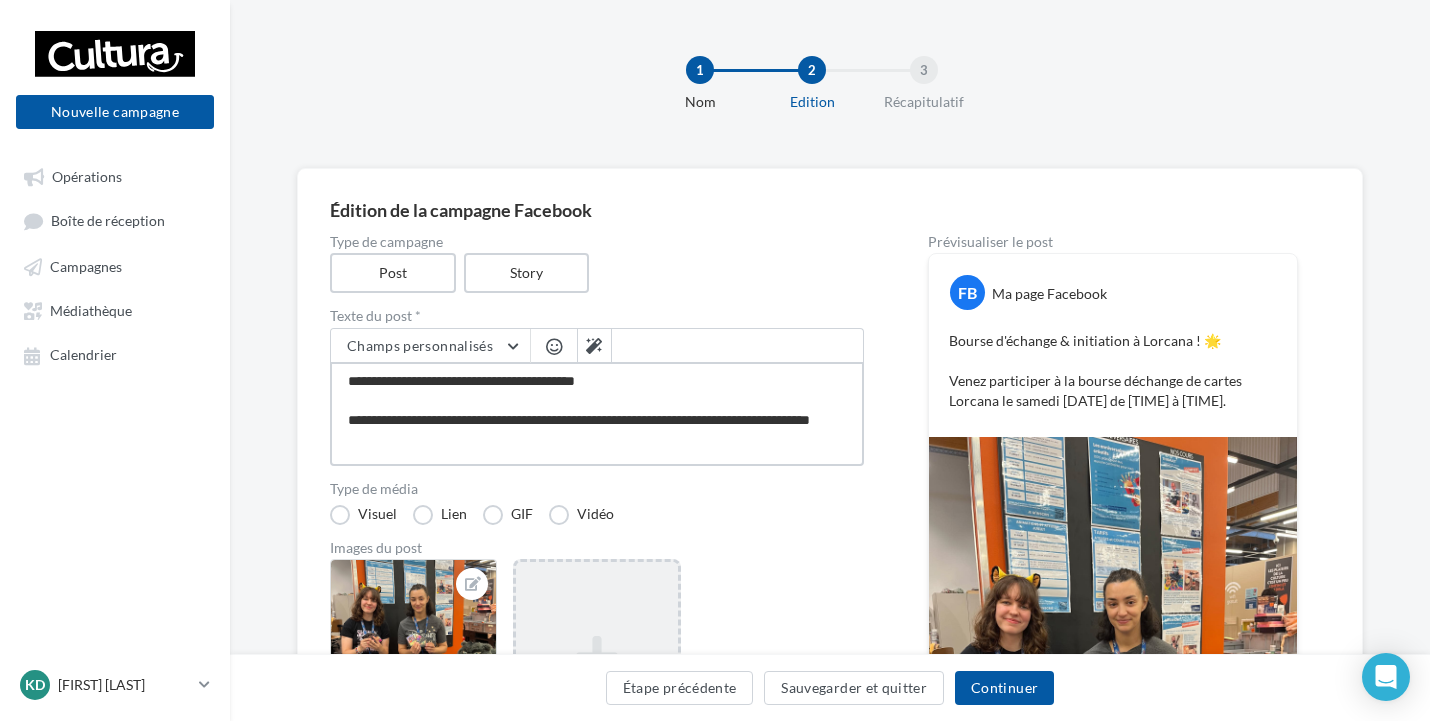 click on "**********" at bounding box center [597, 414] 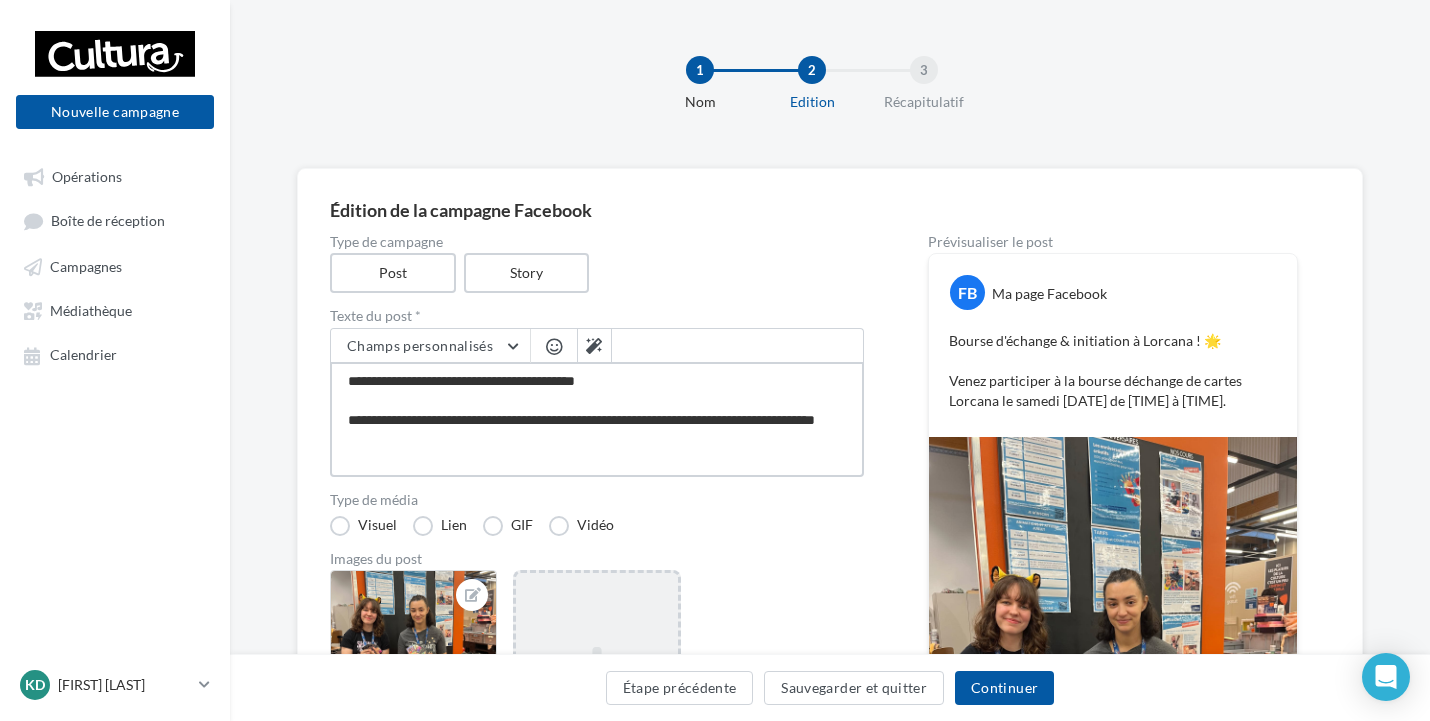 click on "**********" at bounding box center (597, 419) 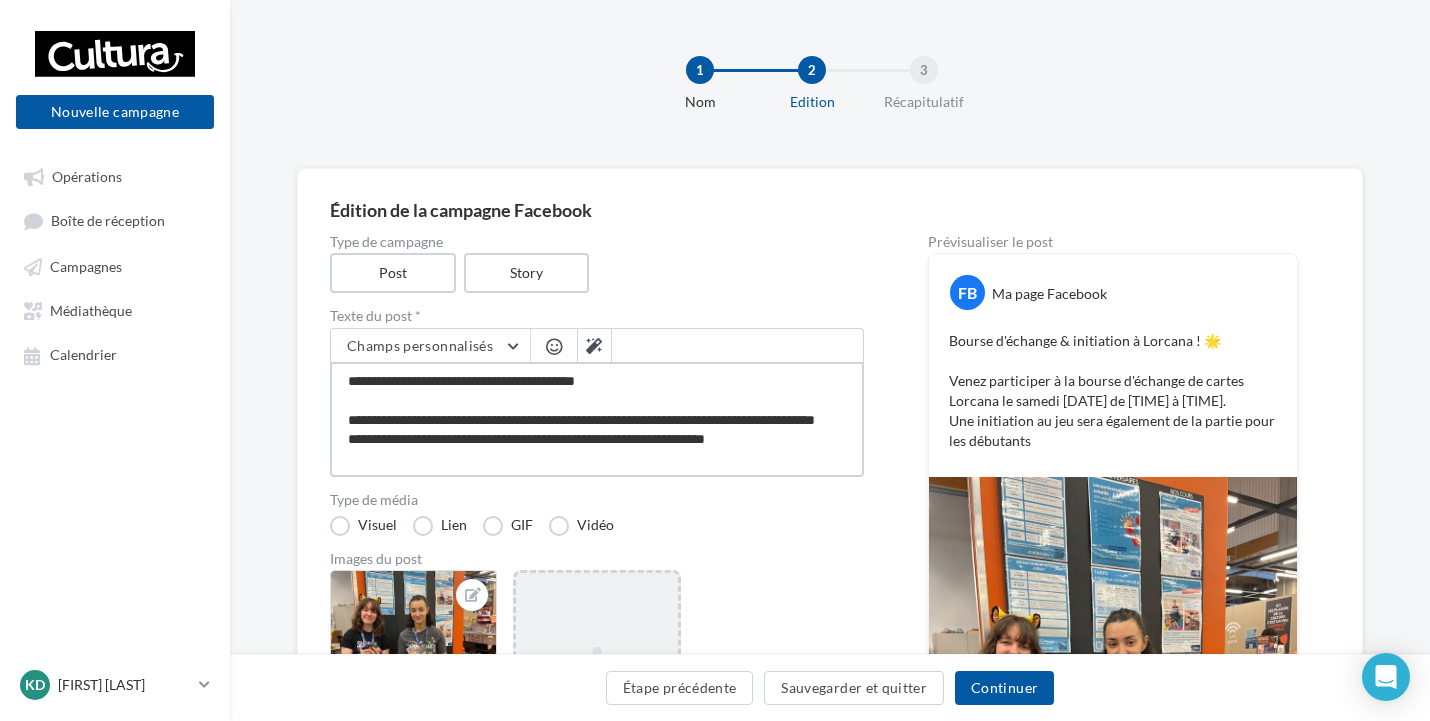 scroll, scrollTop: 31, scrollLeft: 0, axis: vertical 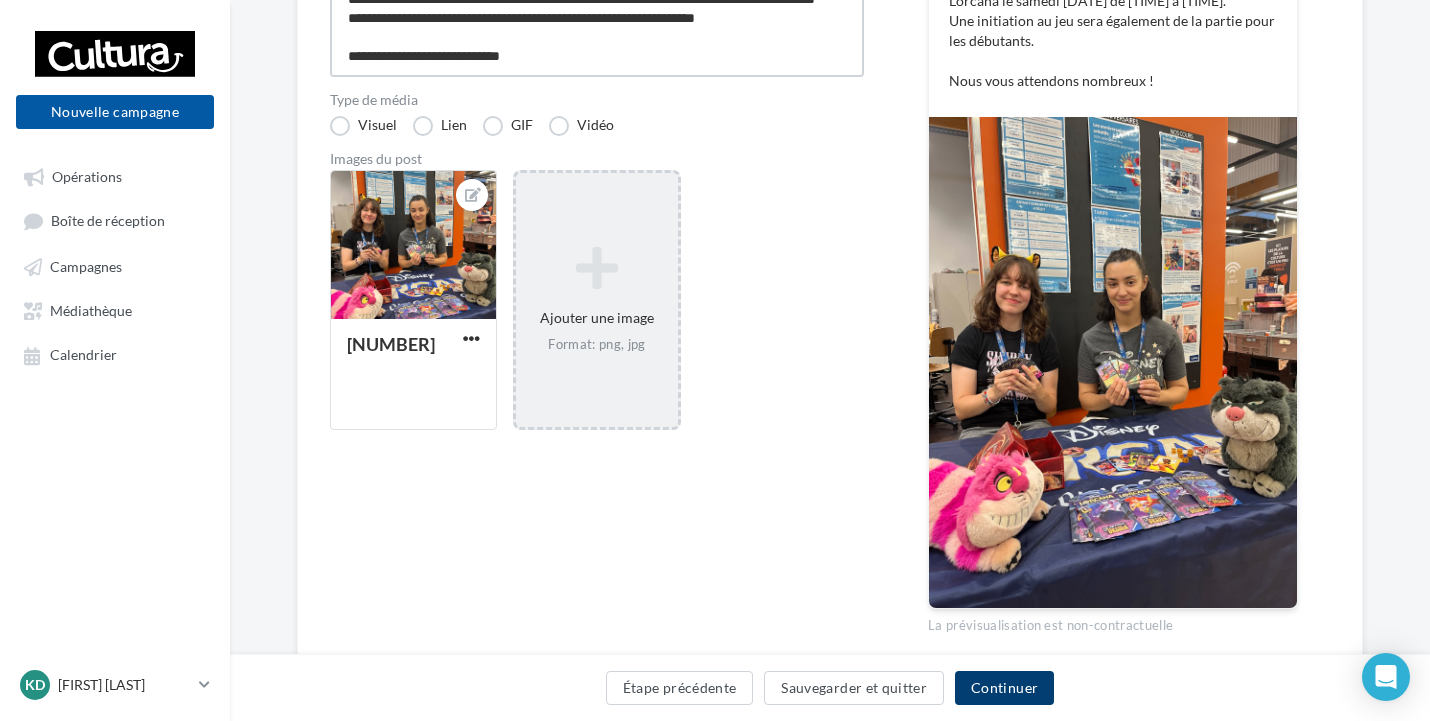 type on "**********" 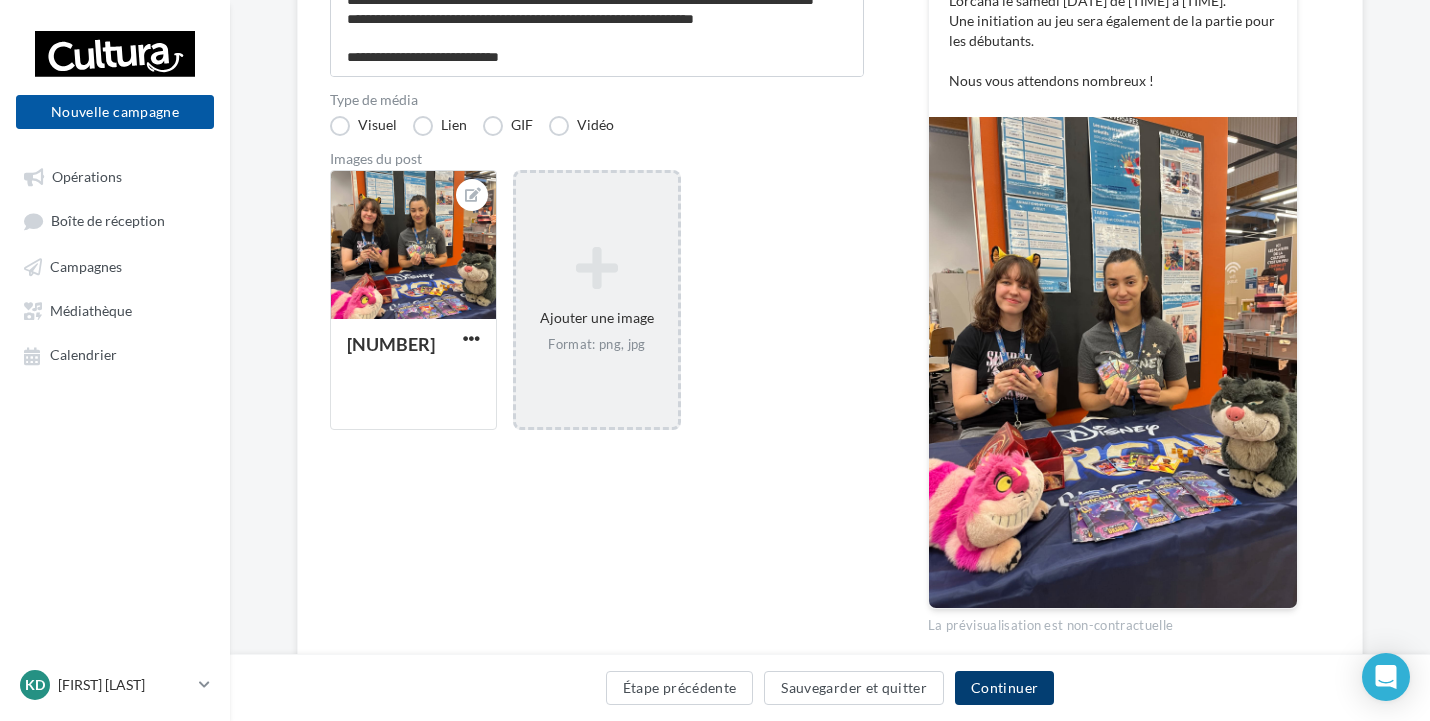 scroll, scrollTop: 38, scrollLeft: 0, axis: vertical 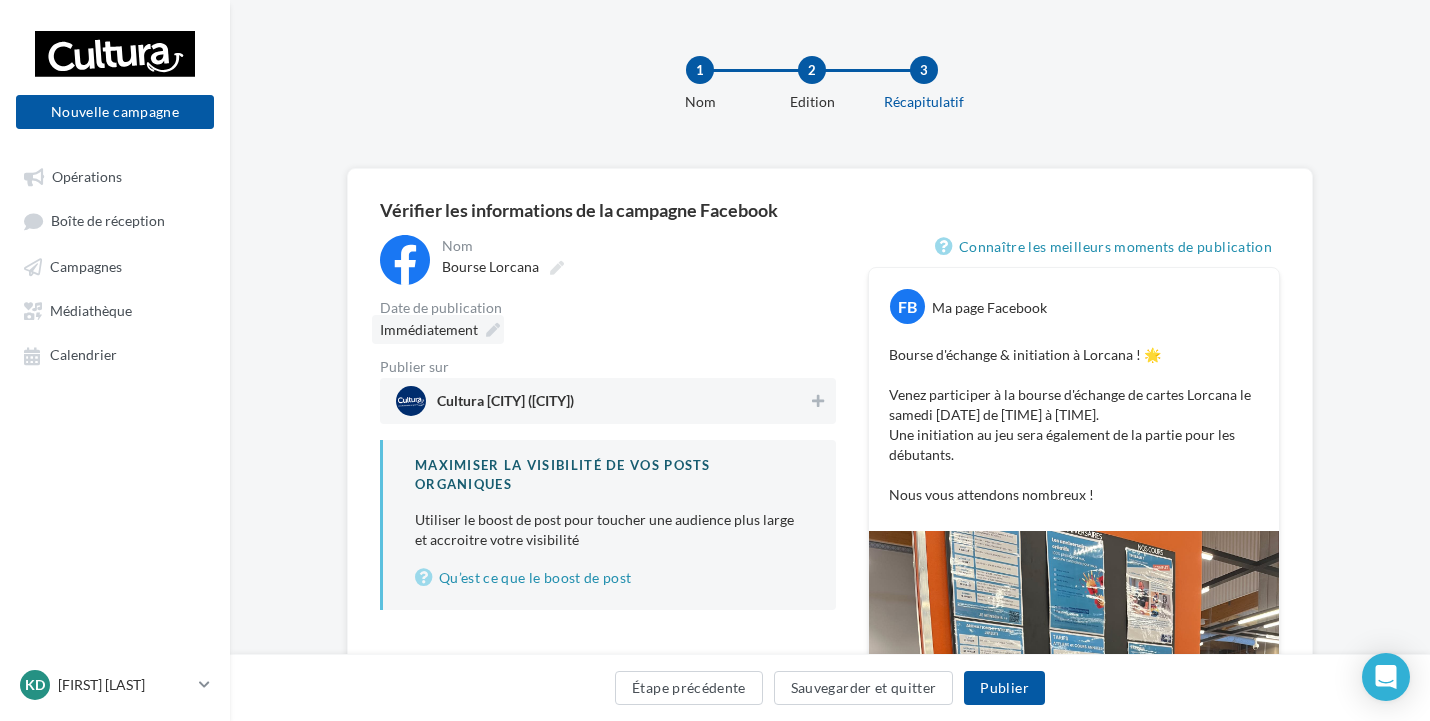 click at bounding box center (493, 330) 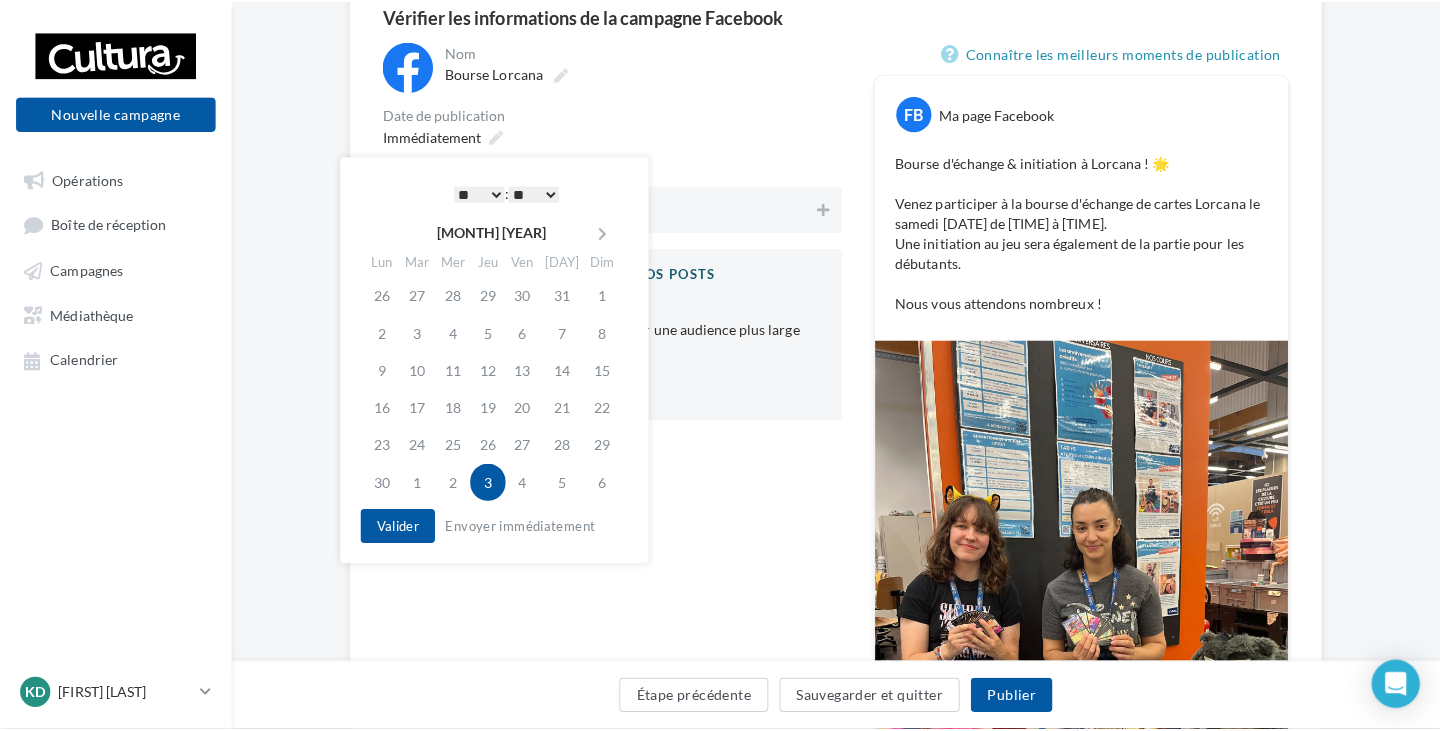 scroll, scrollTop: 200, scrollLeft: 0, axis: vertical 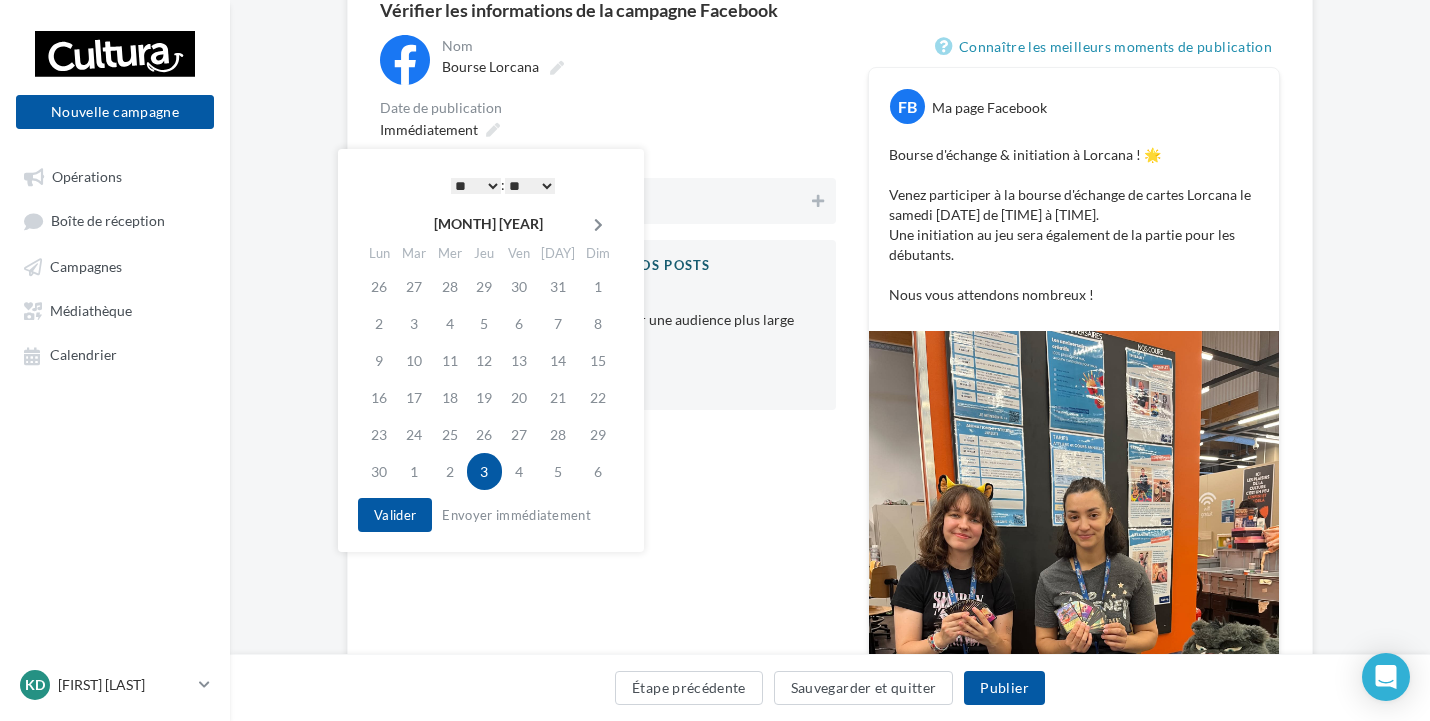 click at bounding box center [598, 225] 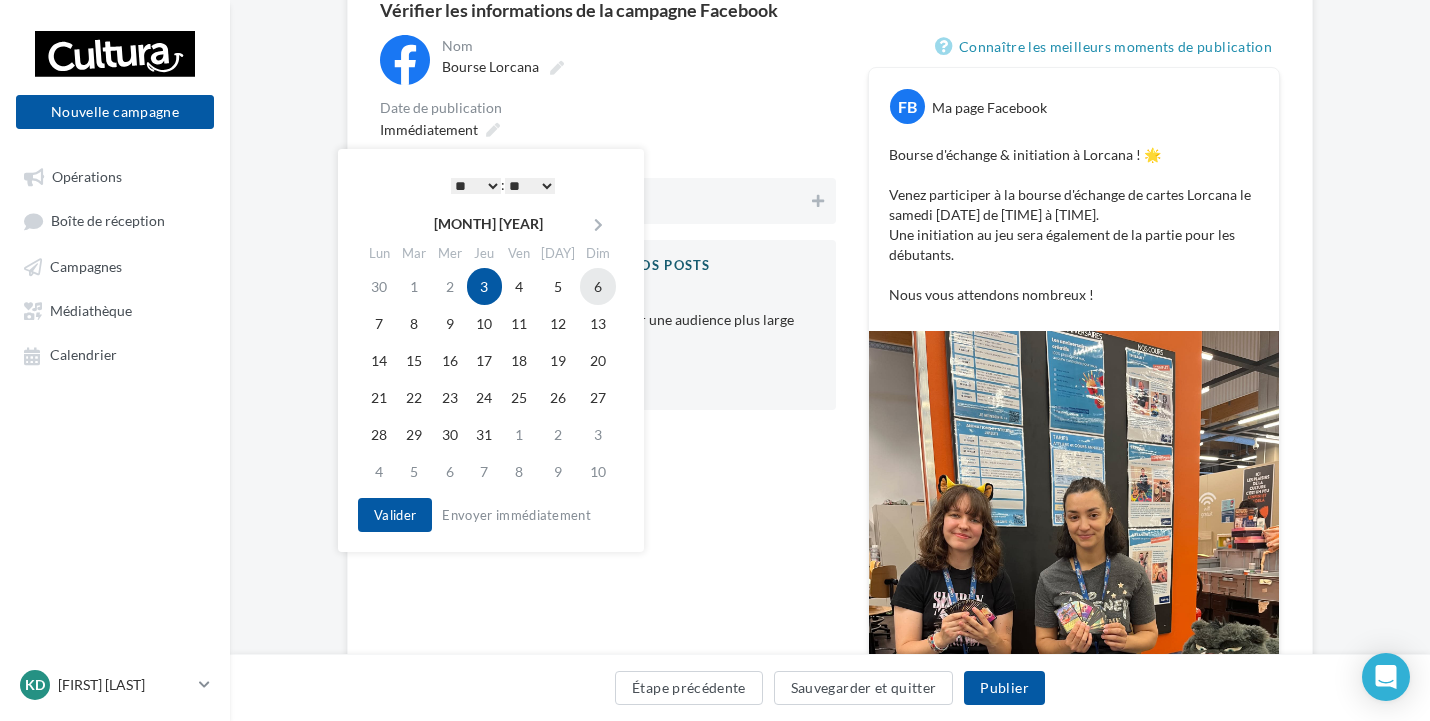click on "6" at bounding box center [598, 286] 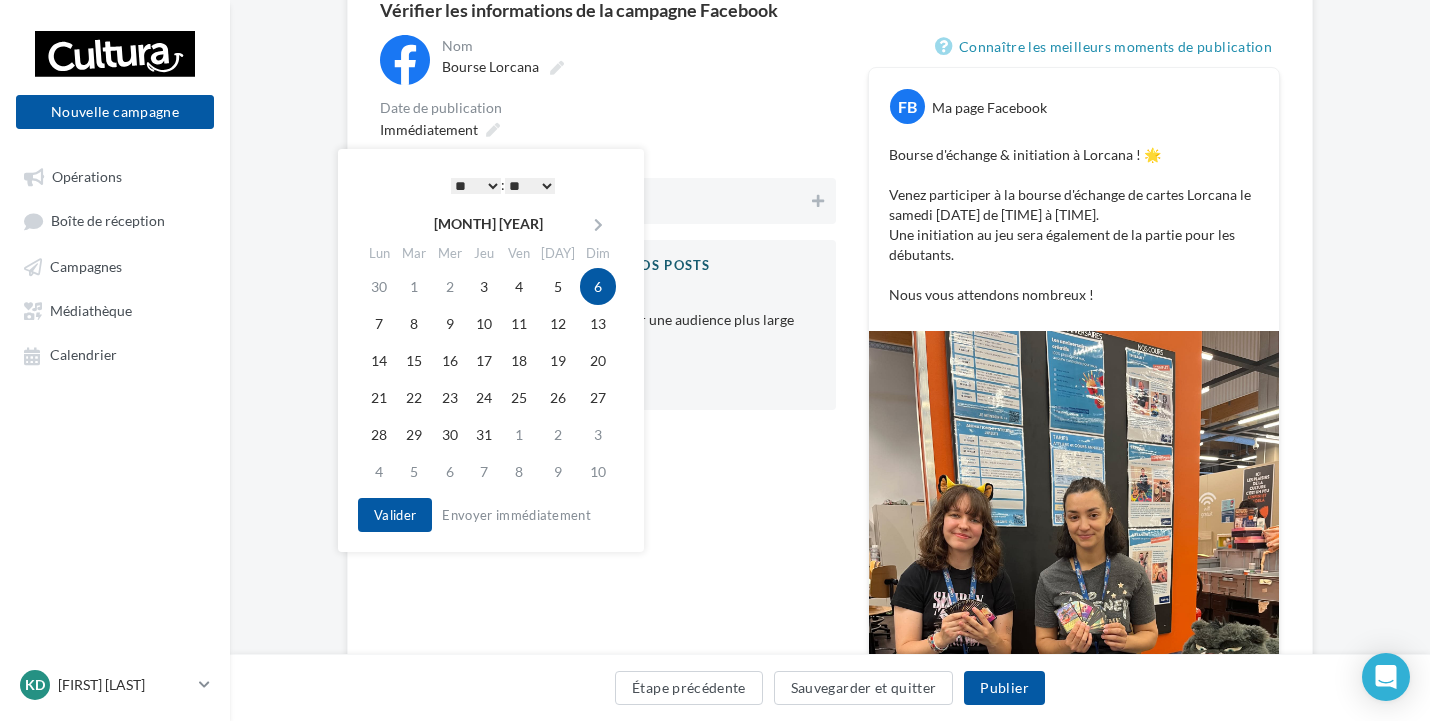 click on "* * * * * * * * * * ** ** ** ** ** ** ** ** ** ** ** ** ** **" at bounding box center [476, 186] 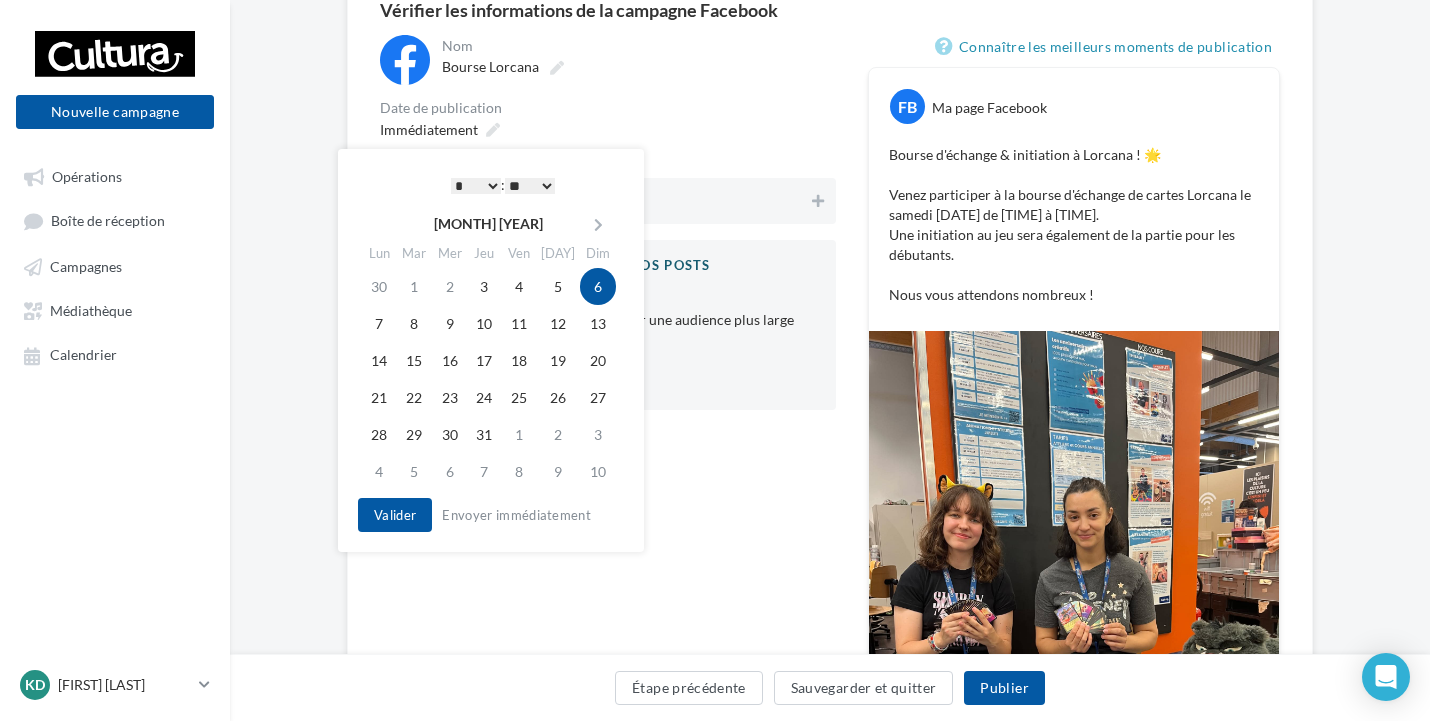 click on "** ** ** ** ** **" at bounding box center (530, 186) 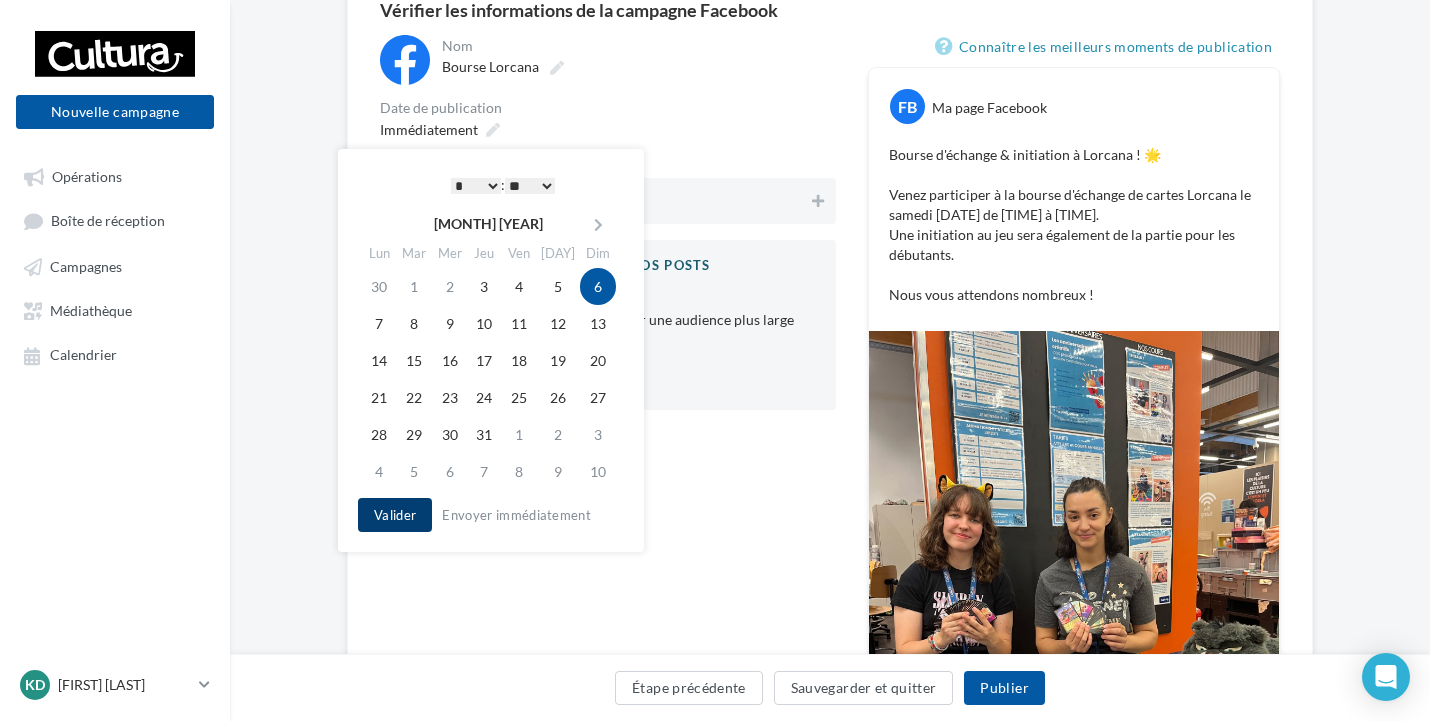 click on "Valider" at bounding box center (395, 515) 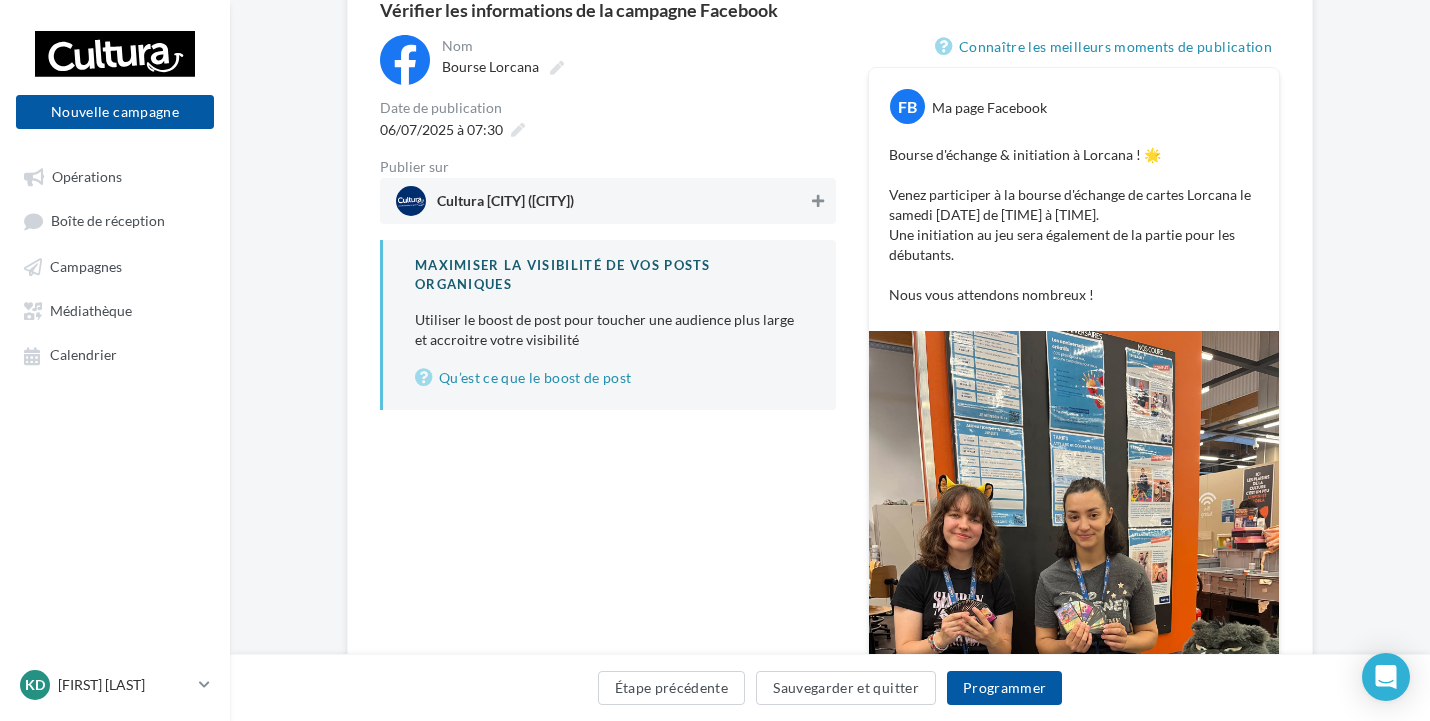 click at bounding box center (818, 201) 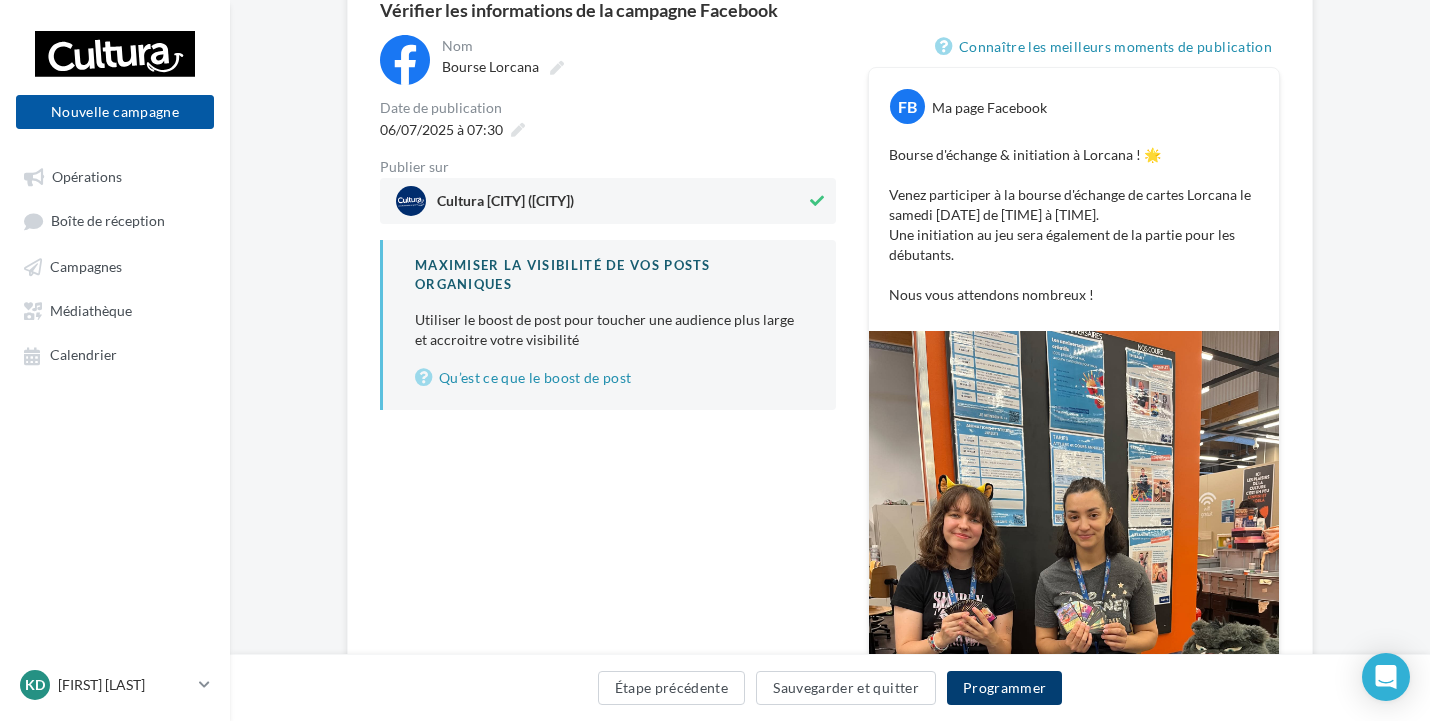 click on "Programmer" at bounding box center (1005, 688) 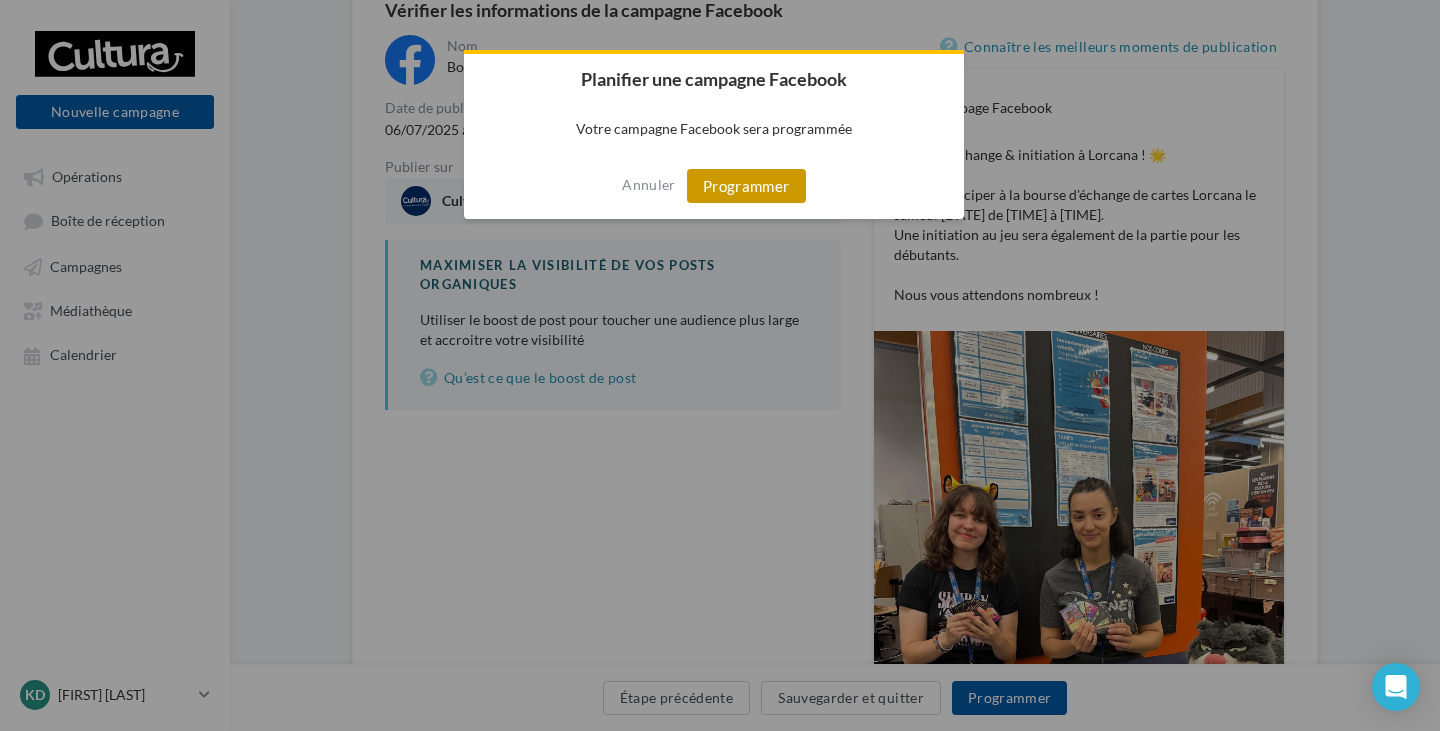 click on "Programmer" at bounding box center [746, 186] 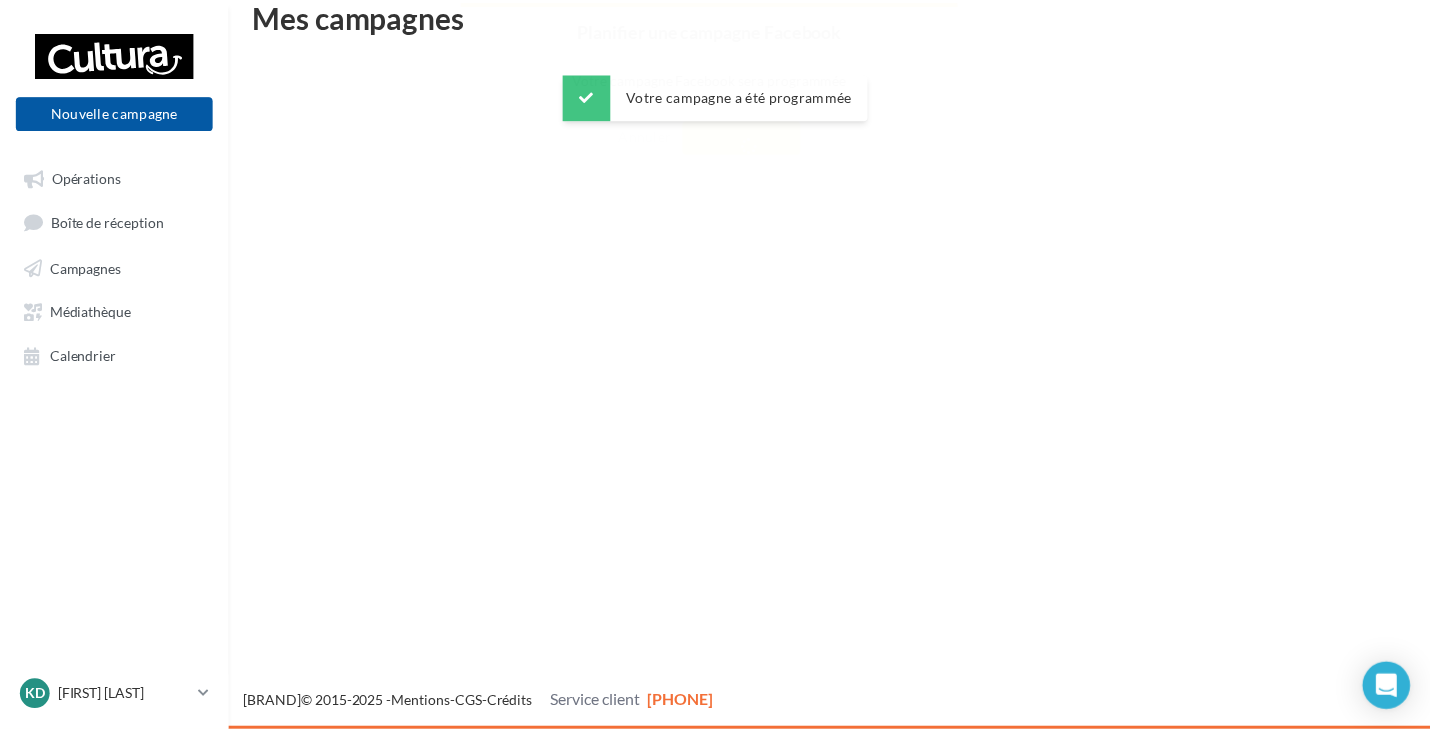 scroll, scrollTop: 32, scrollLeft: 0, axis: vertical 